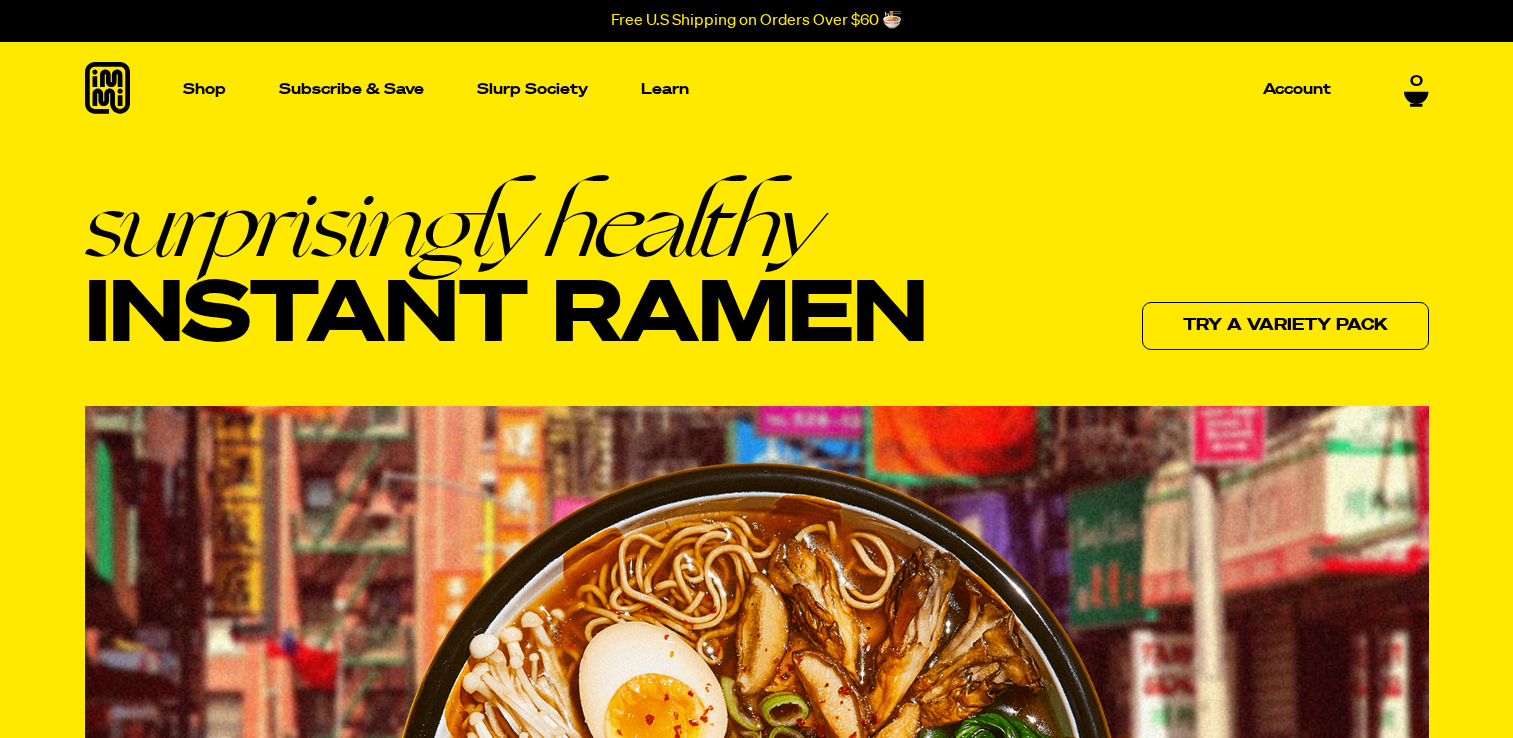 scroll, scrollTop: 0, scrollLeft: 0, axis: both 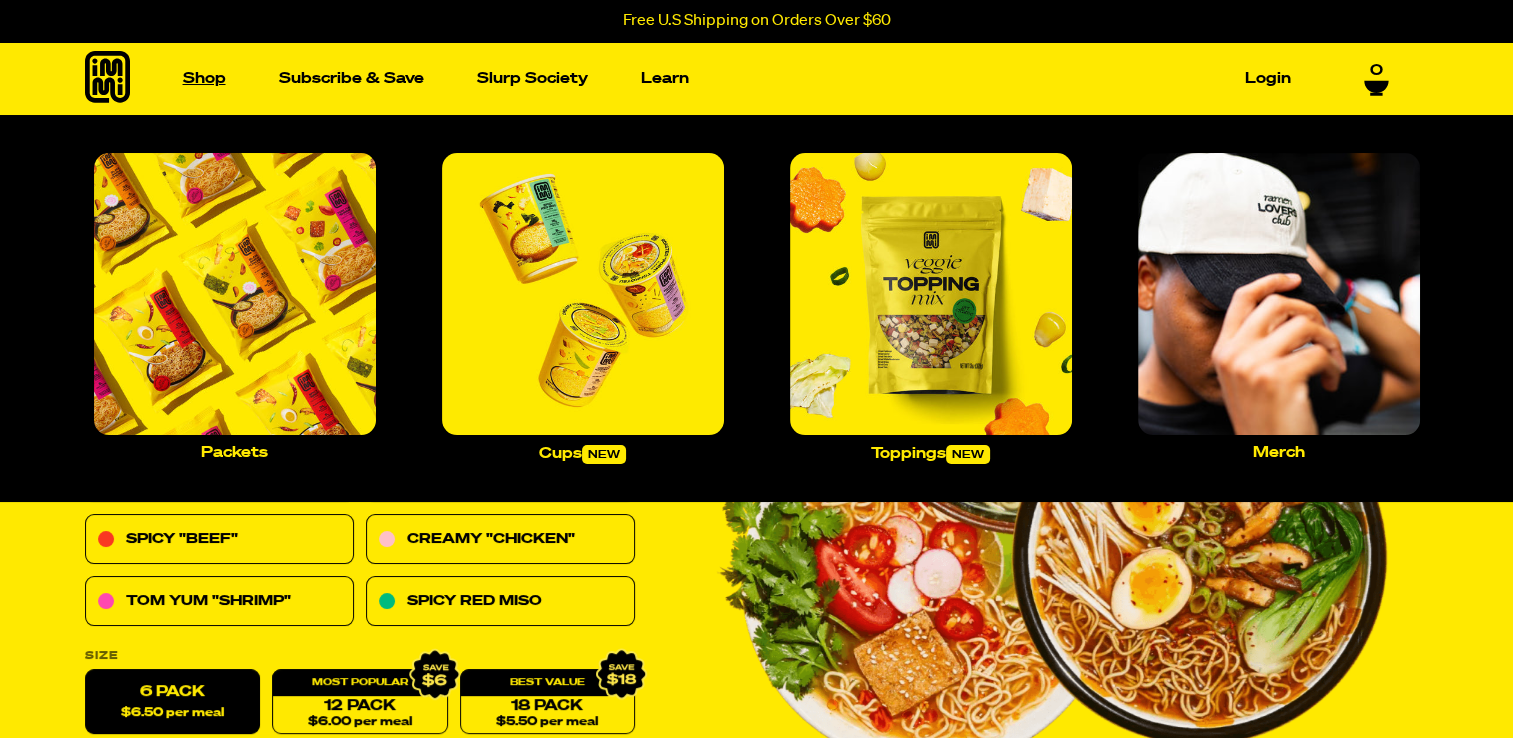 click on "Shop" at bounding box center [204, 78] 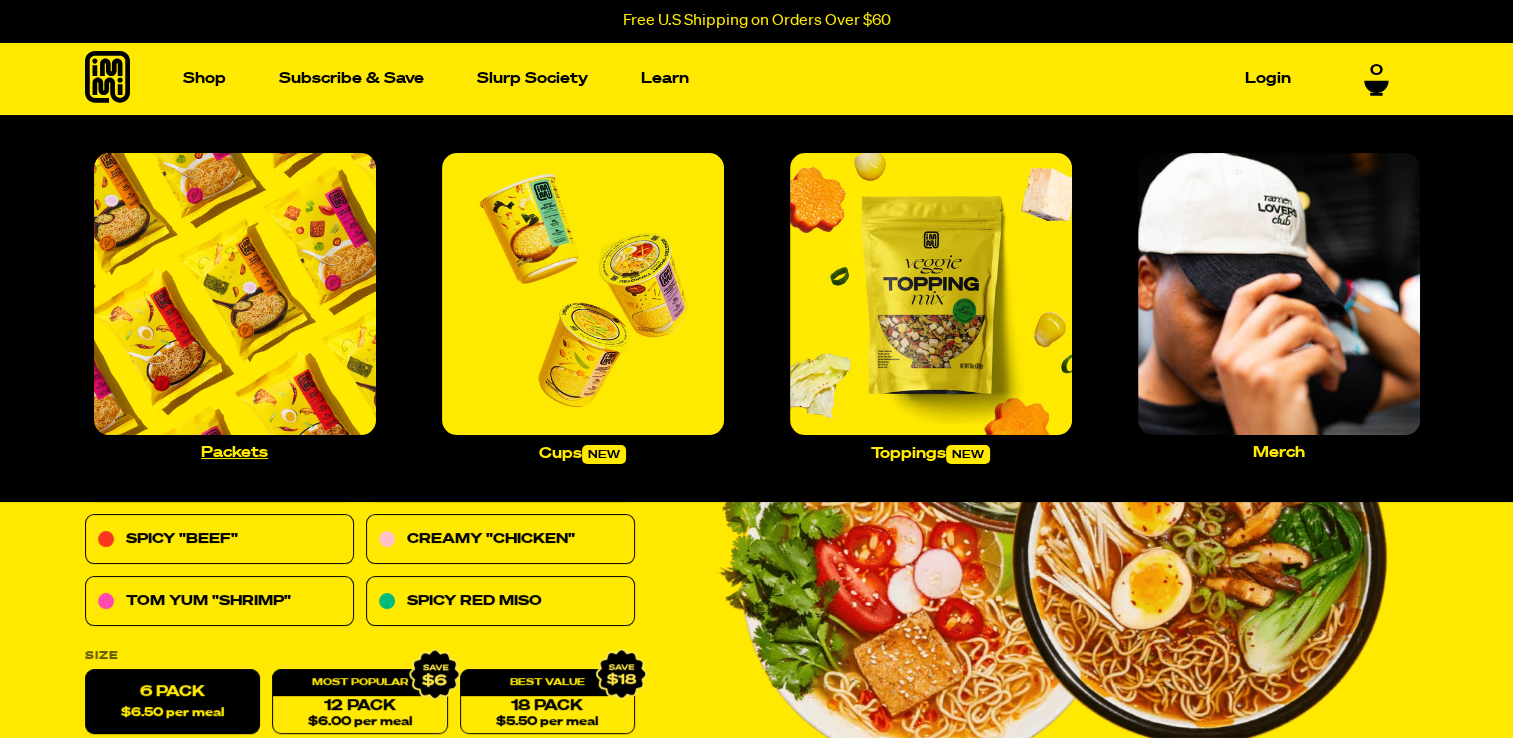 click at bounding box center (235, 294) 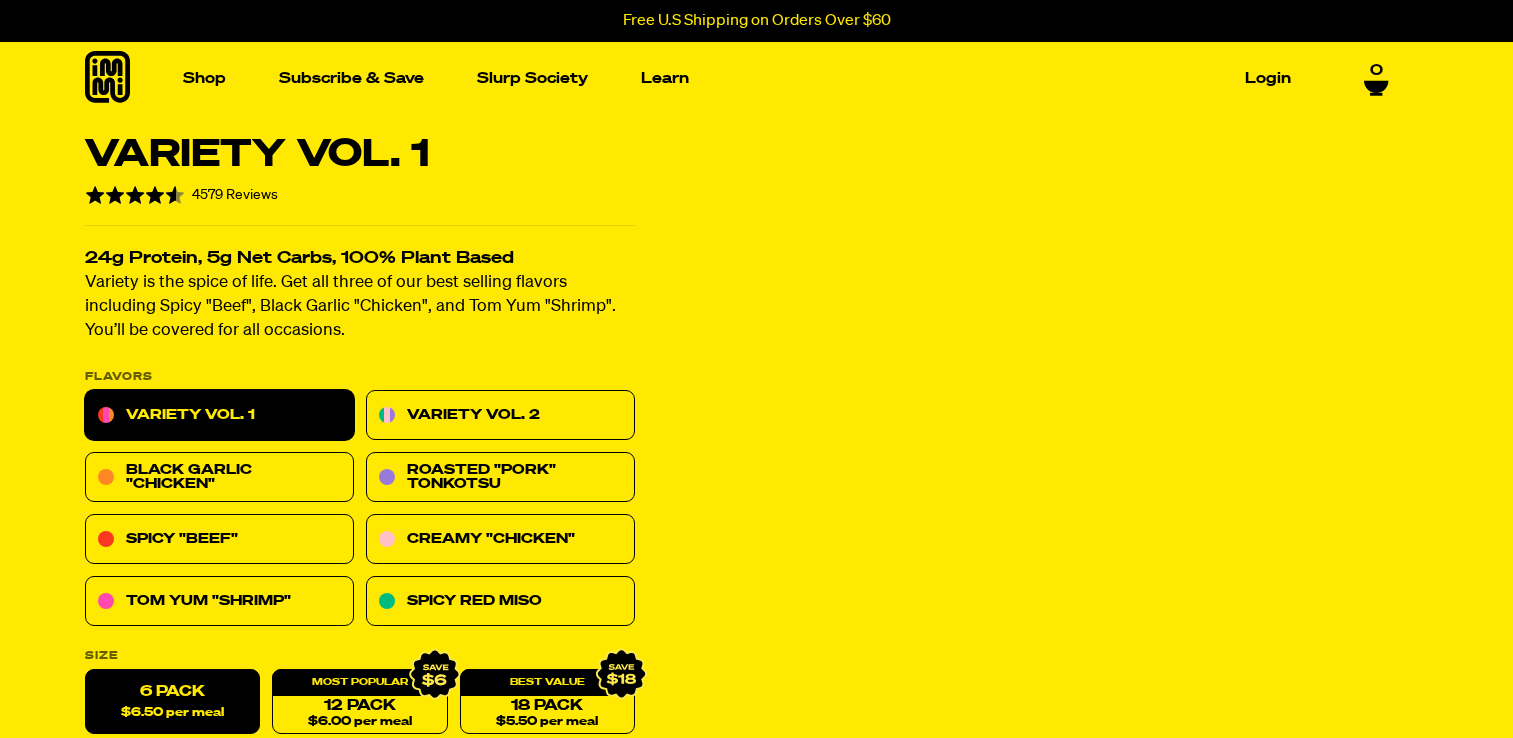 scroll, scrollTop: 0, scrollLeft: 0, axis: both 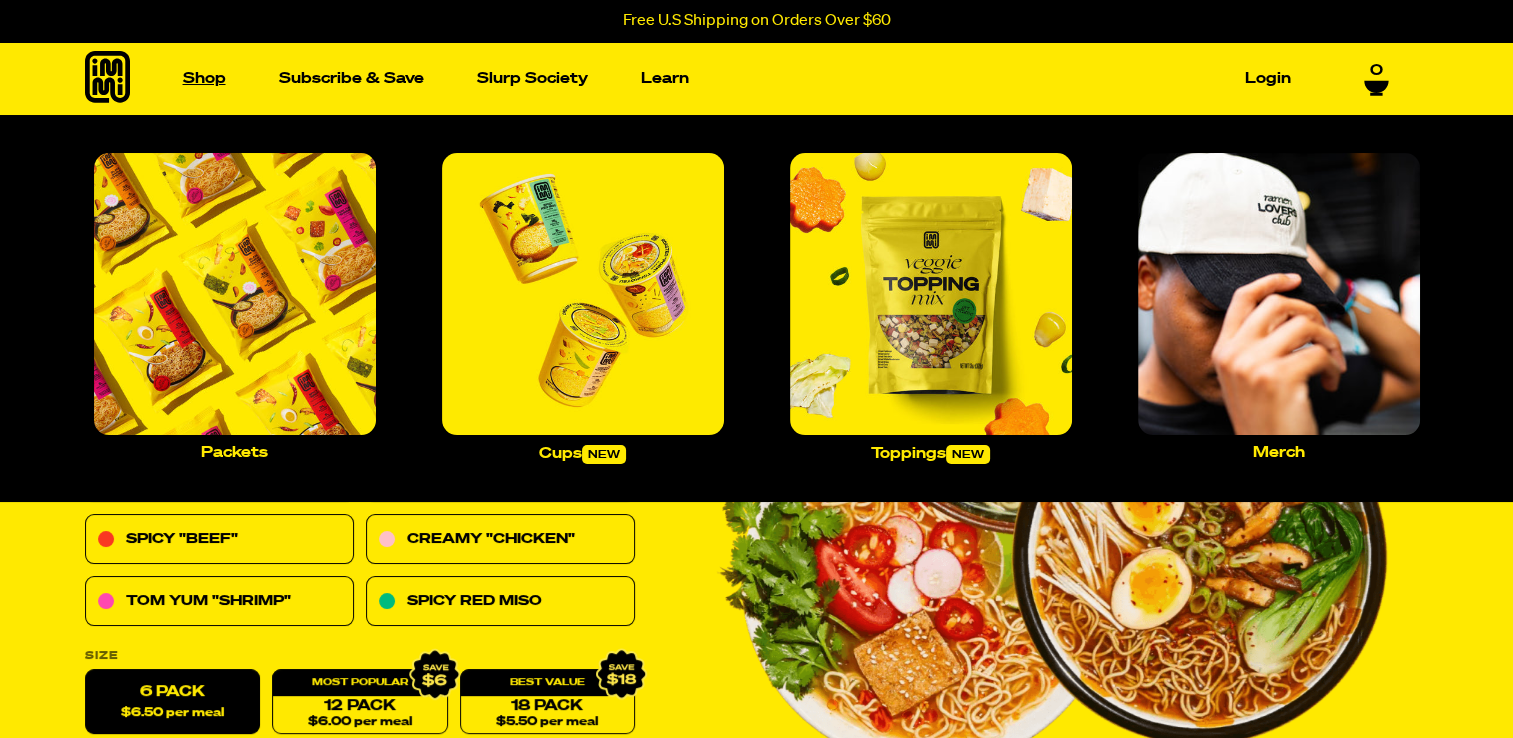 click on "Shop" at bounding box center (204, 78) 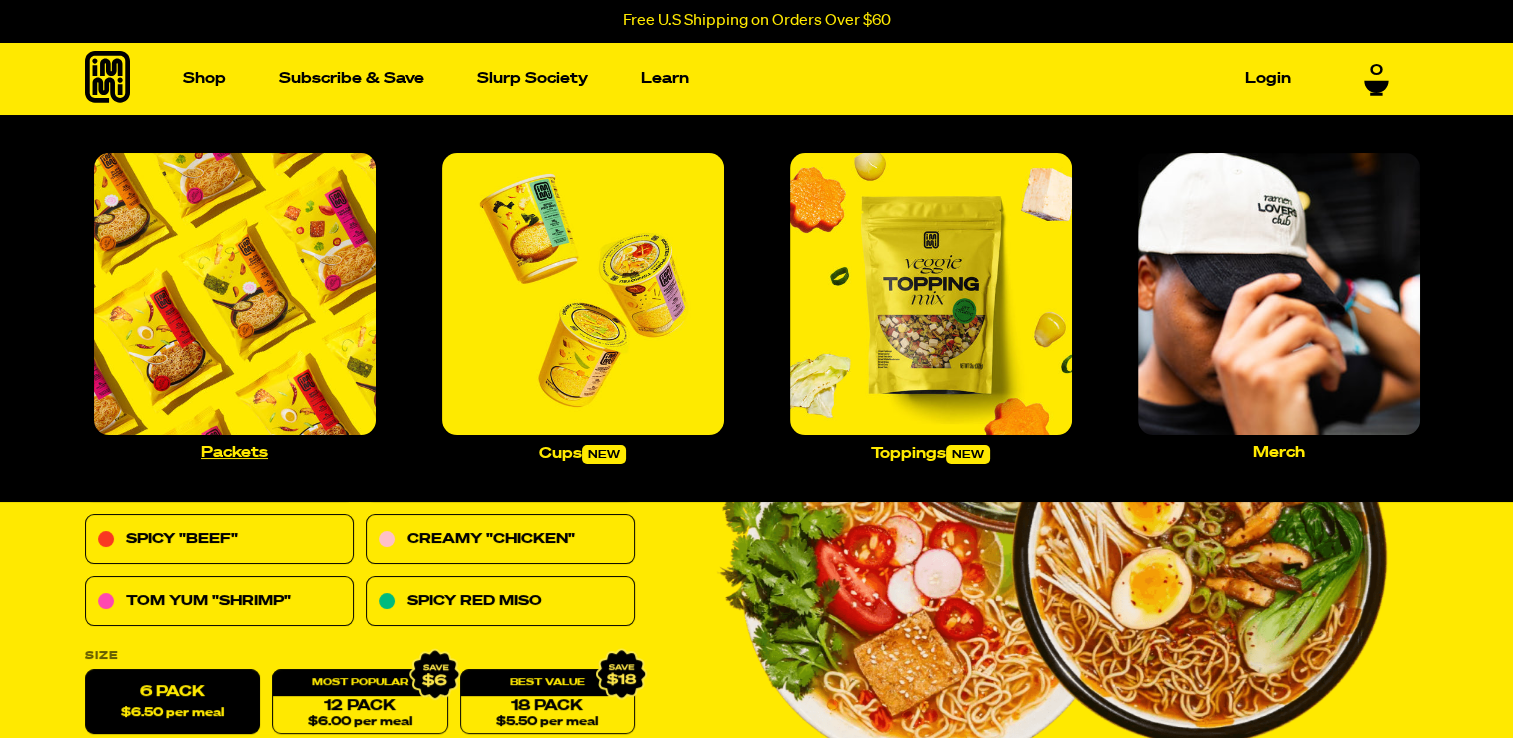 click at bounding box center (235, 294) 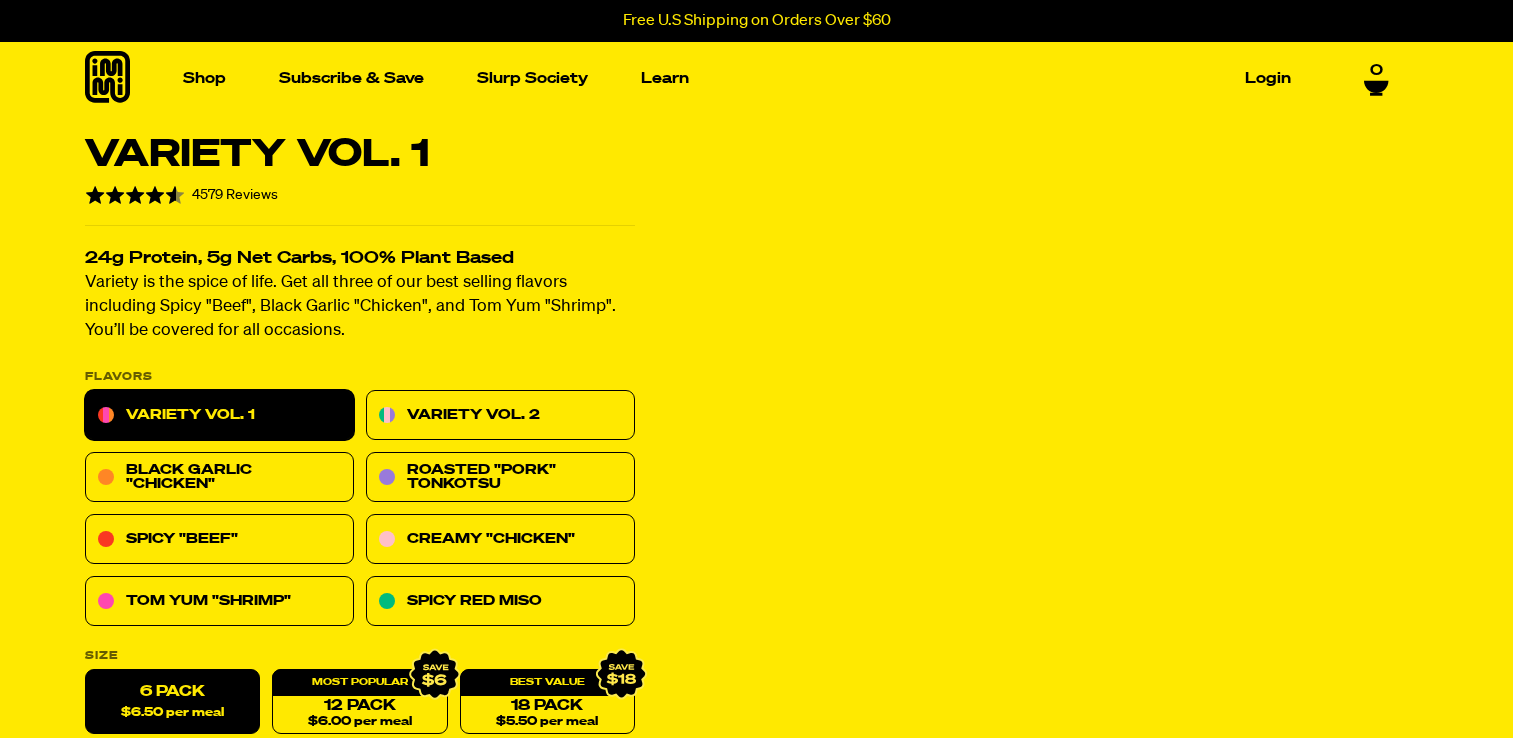 scroll, scrollTop: 0, scrollLeft: 0, axis: both 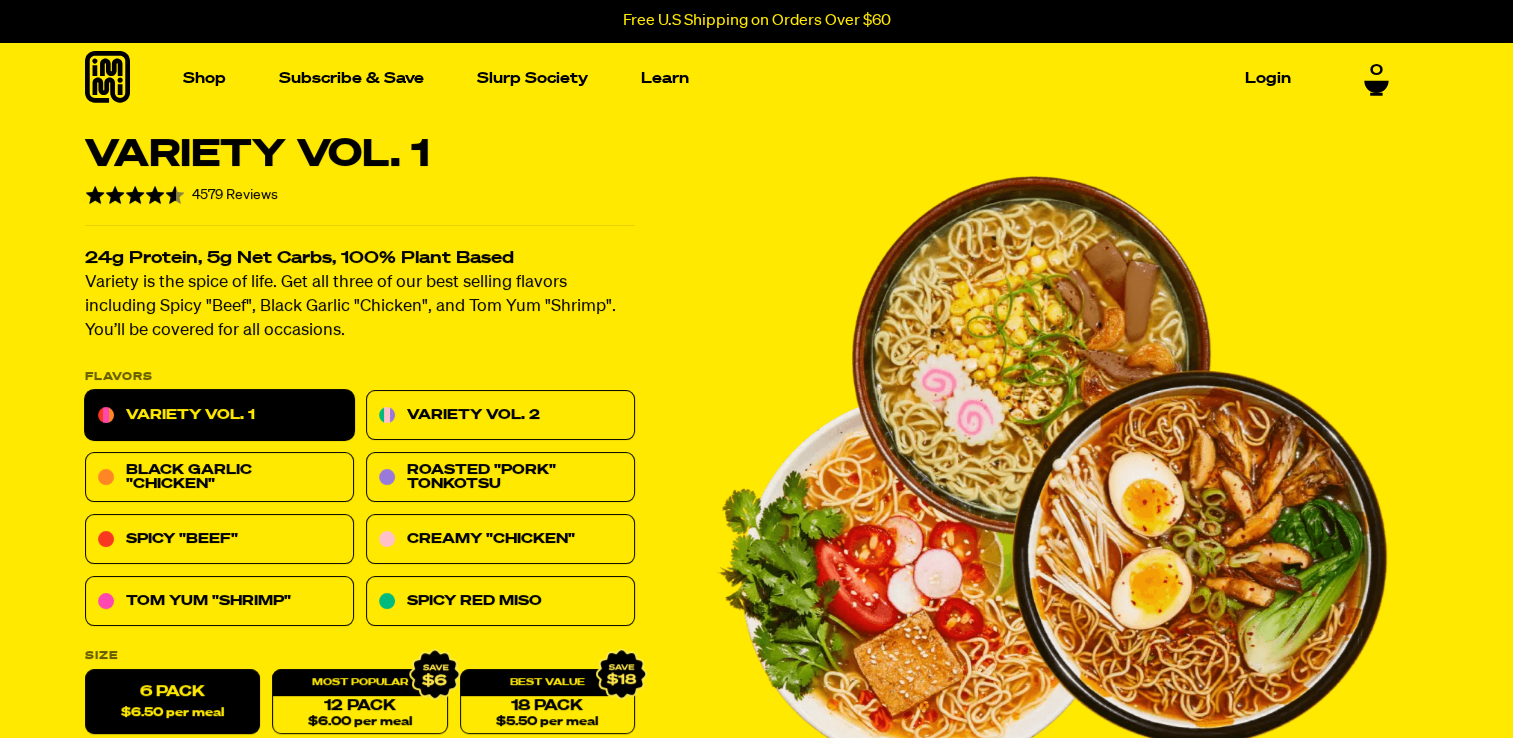 click on "0" at bounding box center [1376, 76] 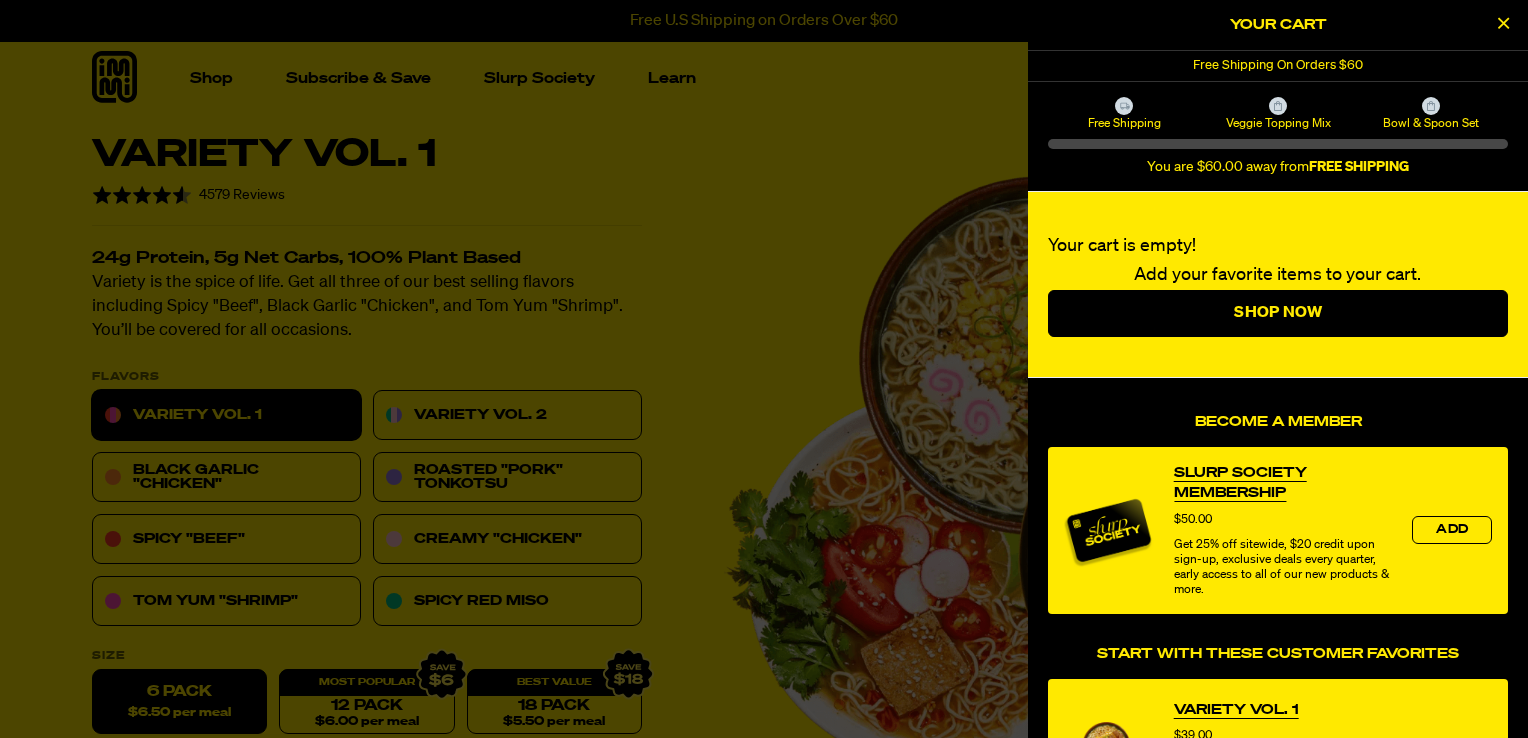 click at bounding box center [764, 369] 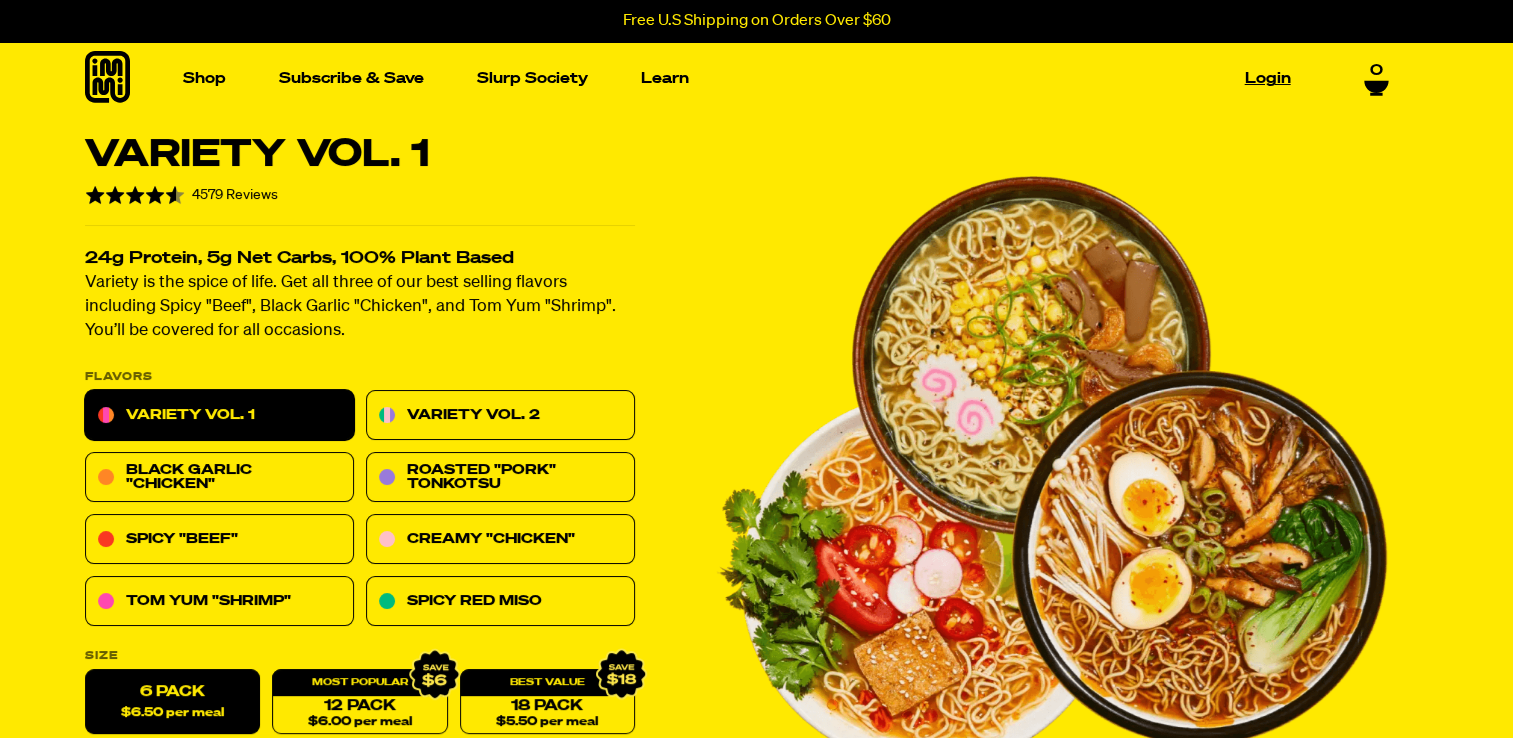 click on "Login" at bounding box center [1268, 78] 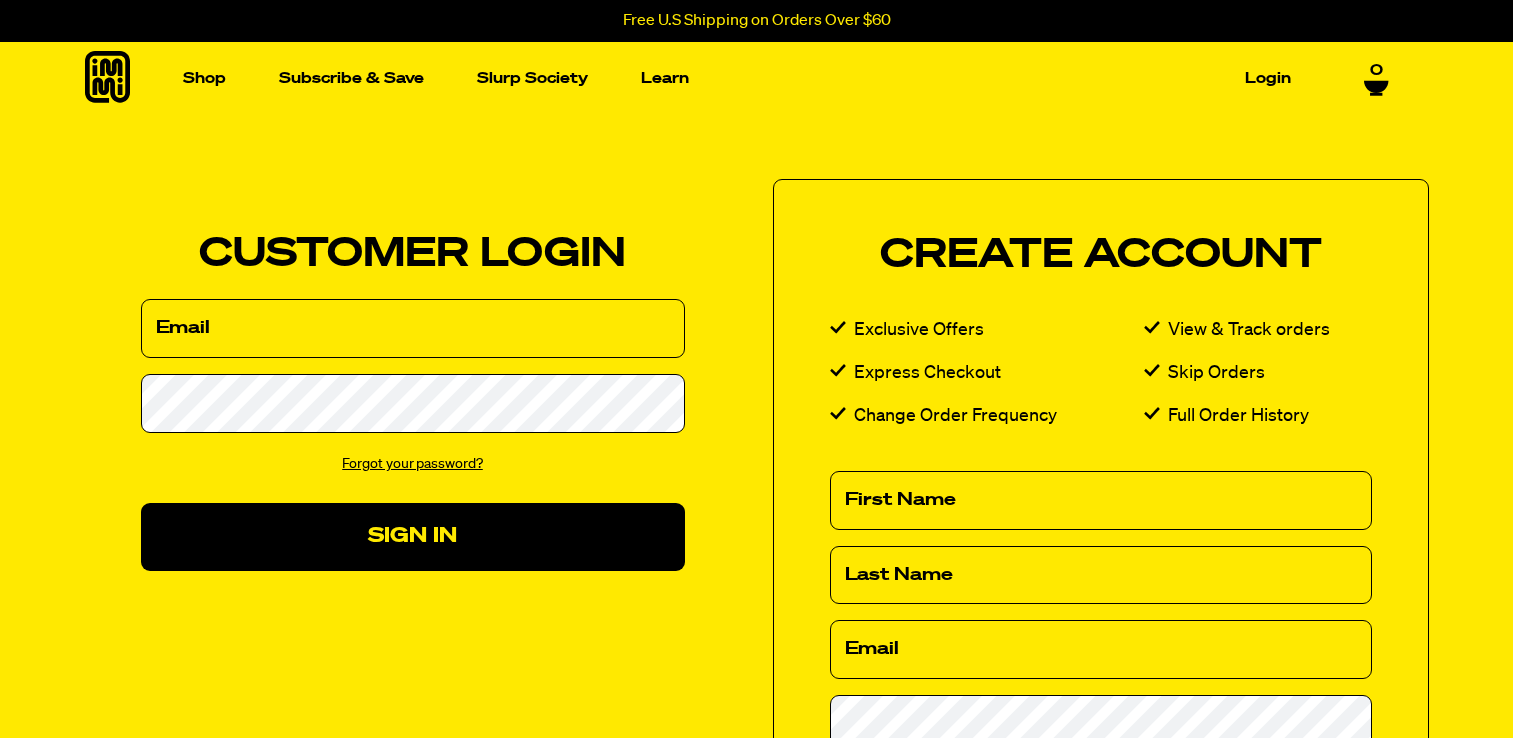 scroll, scrollTop: 0, scrollLeft: 0, axis: both 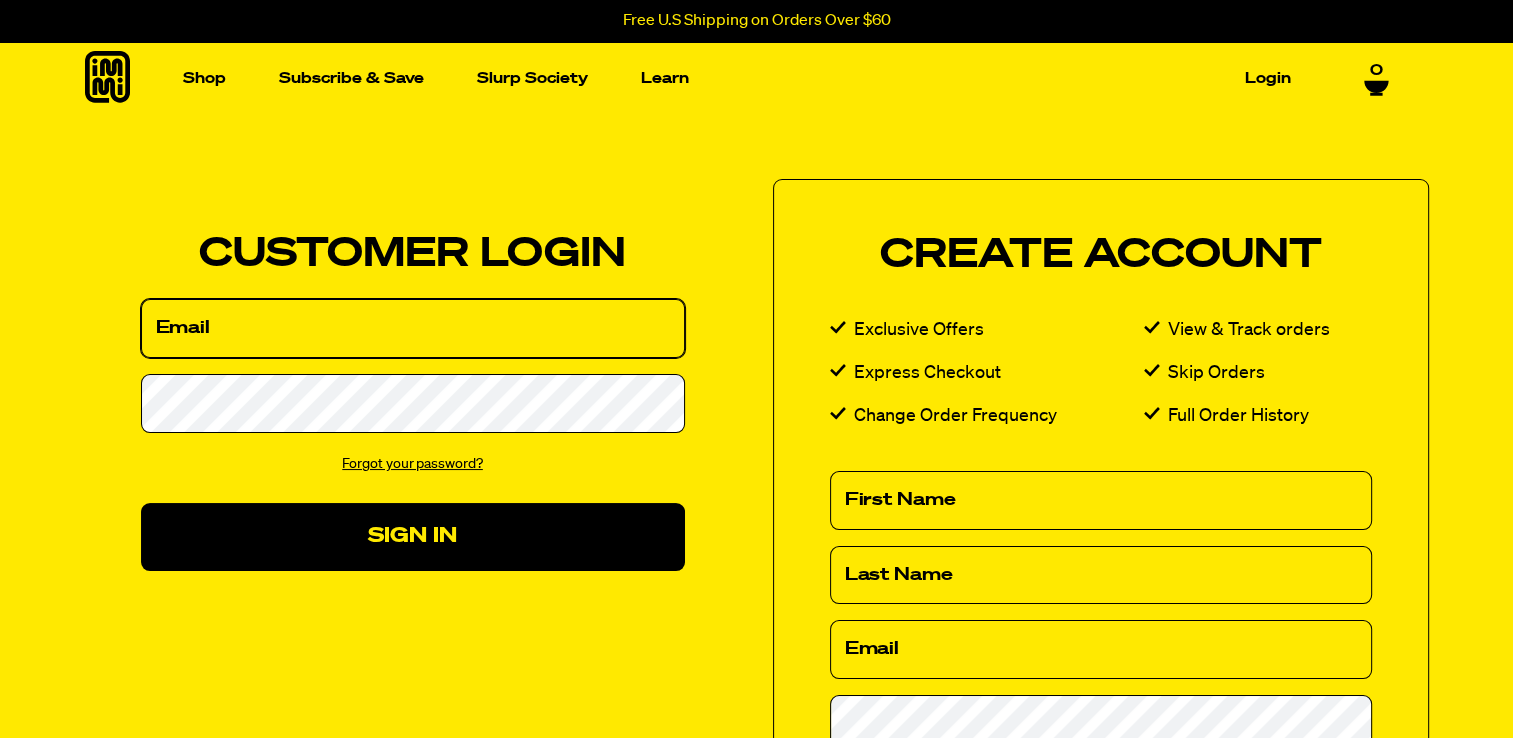 click on "Email" at bounding box center (413, 328) 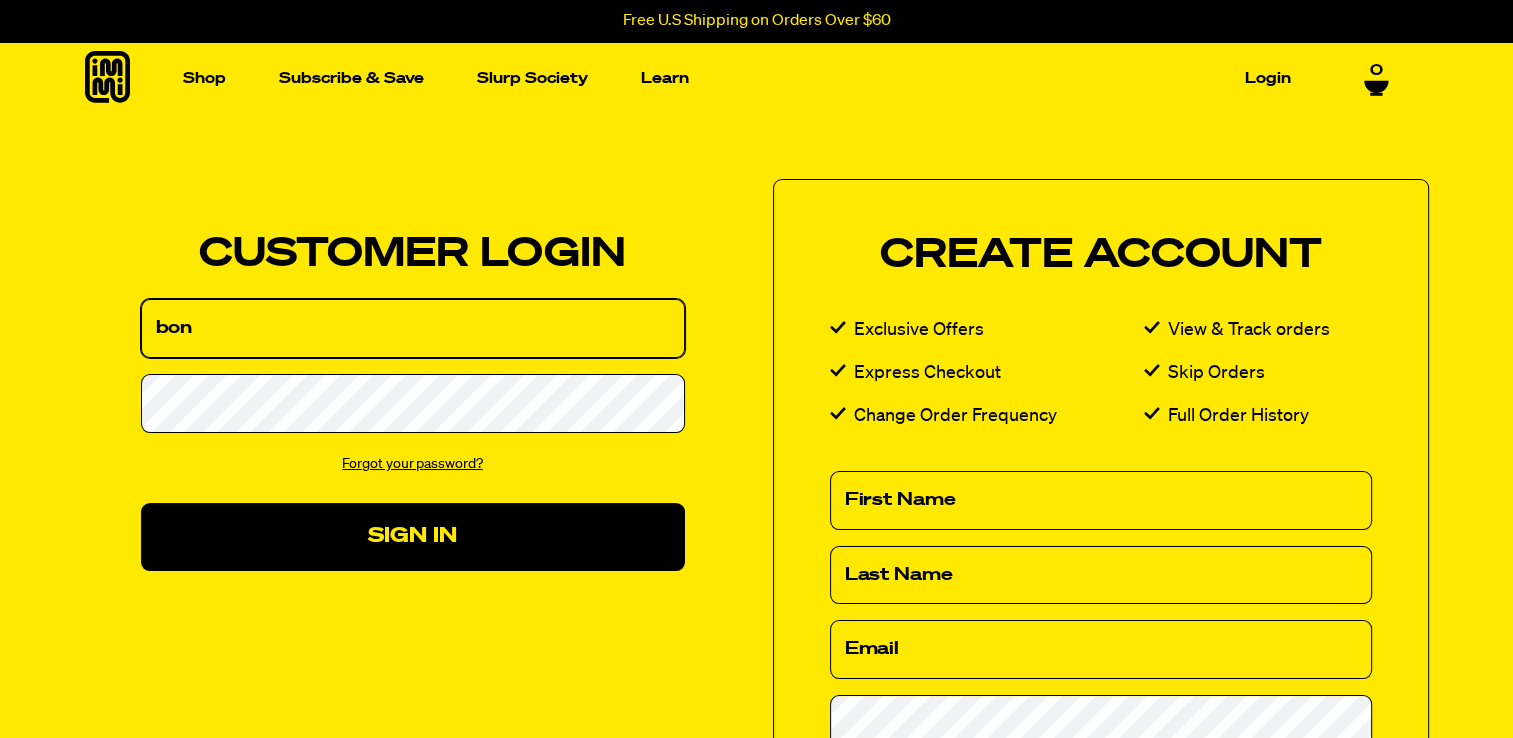 type on "bonnieleawhite@gmail.com" 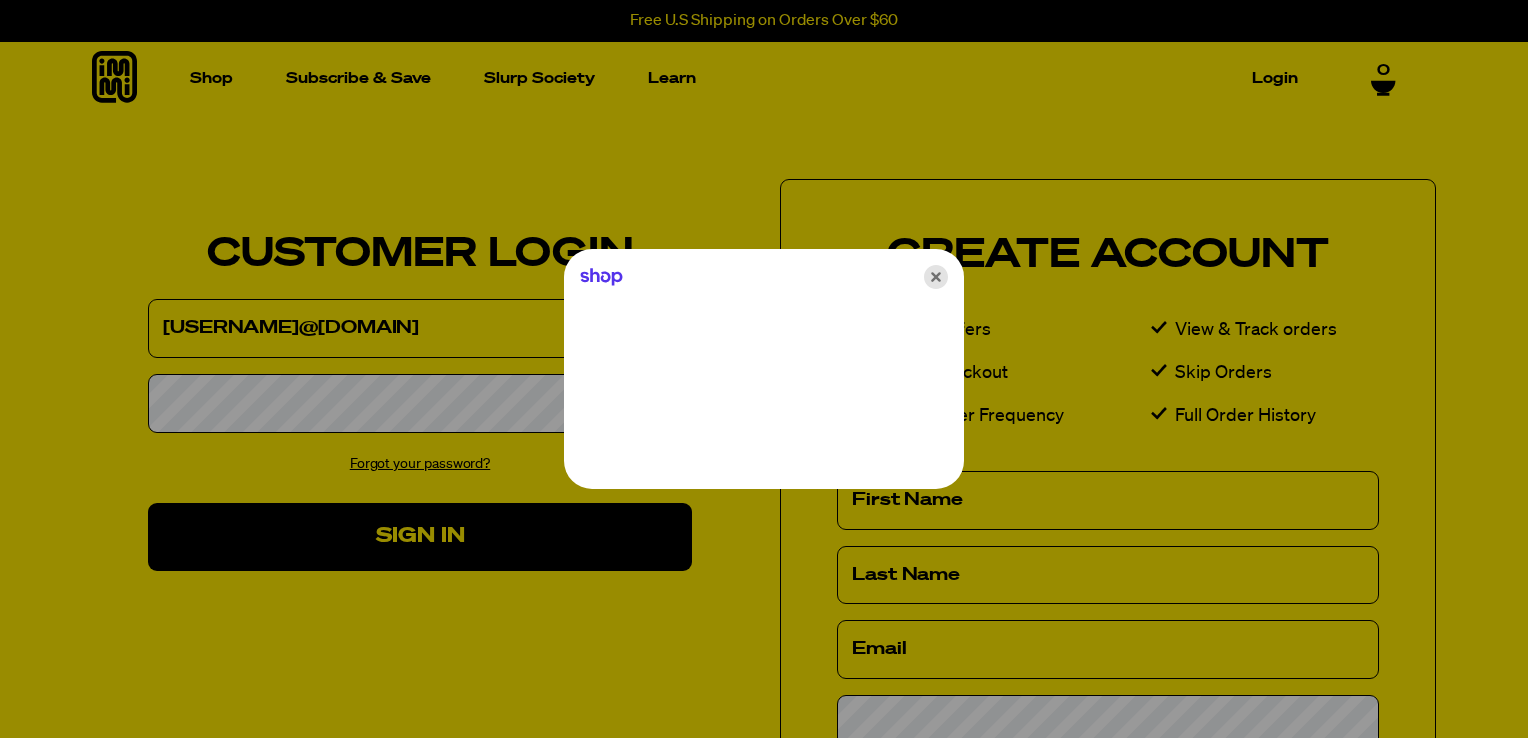 click 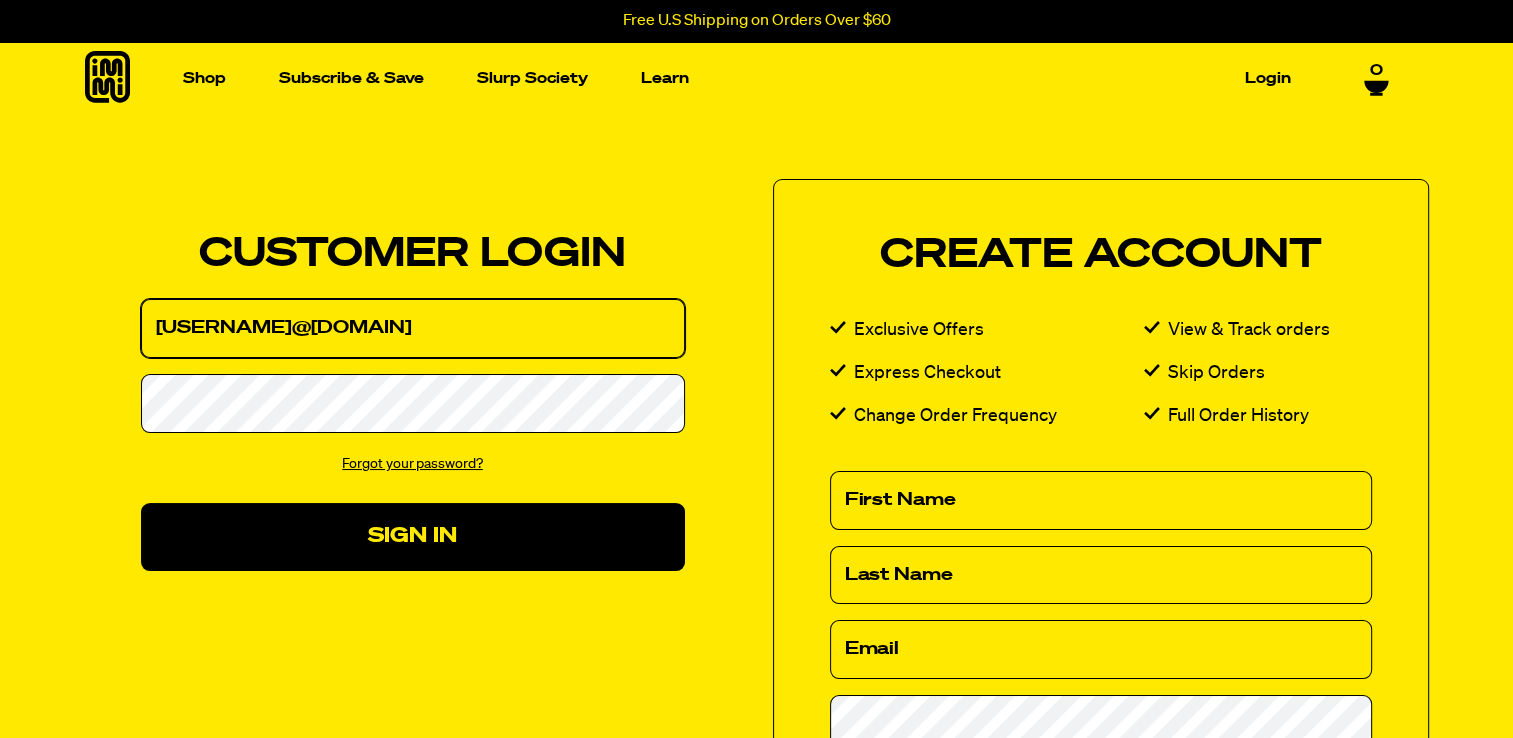 click on "bonnieleawhite@gmail.com" at bounding box center [413, 328] 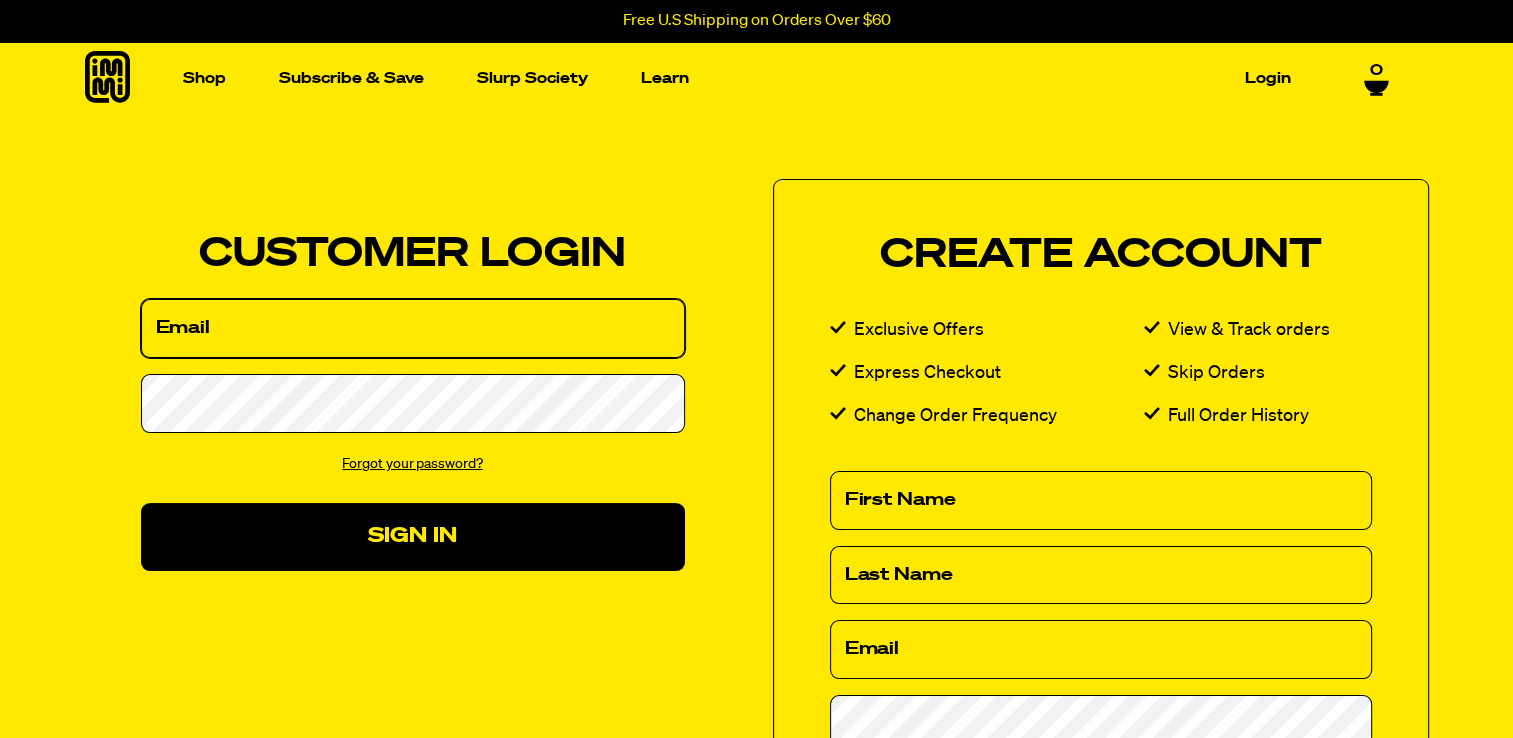type 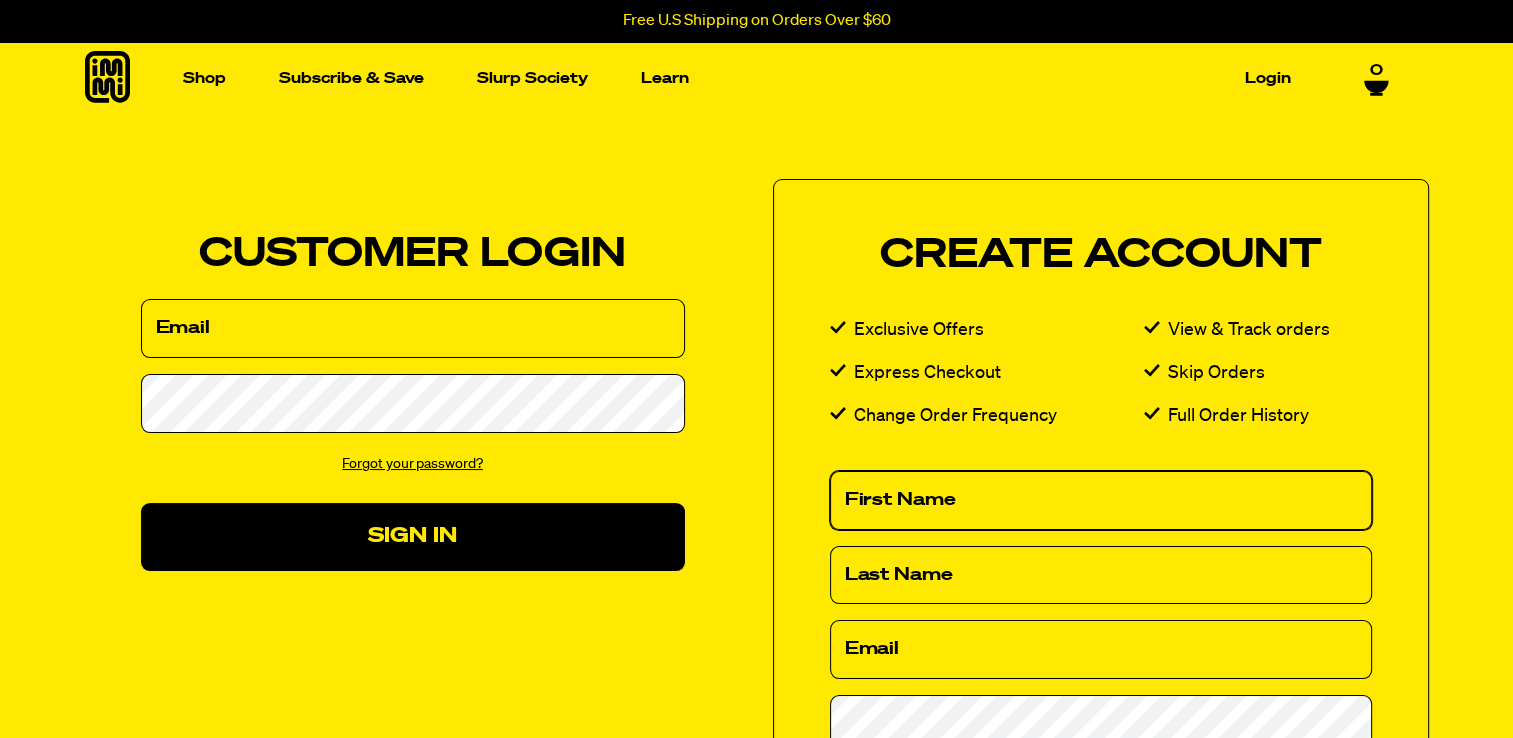click on "First Name" at bounding box center (1101, 500) 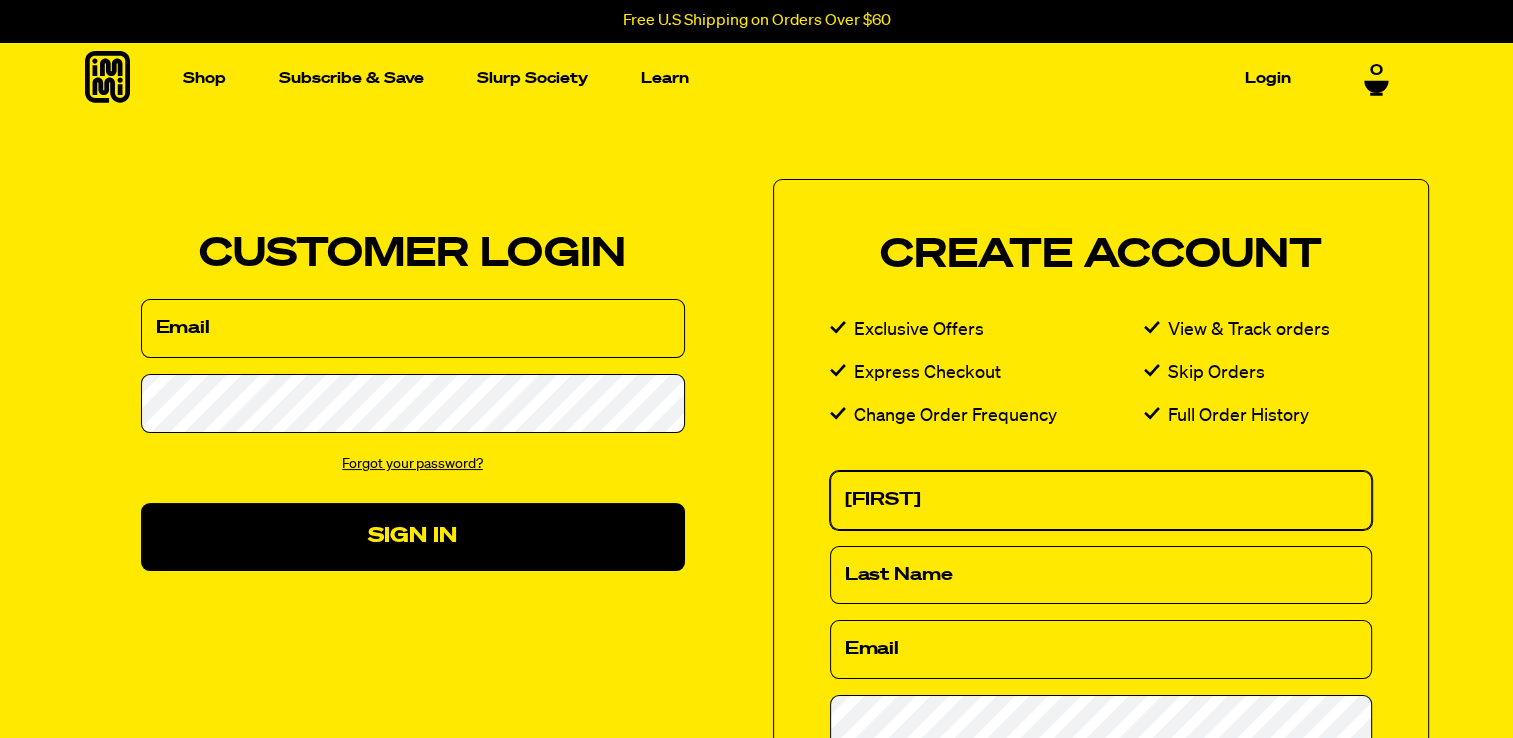 type on "Bonnie" 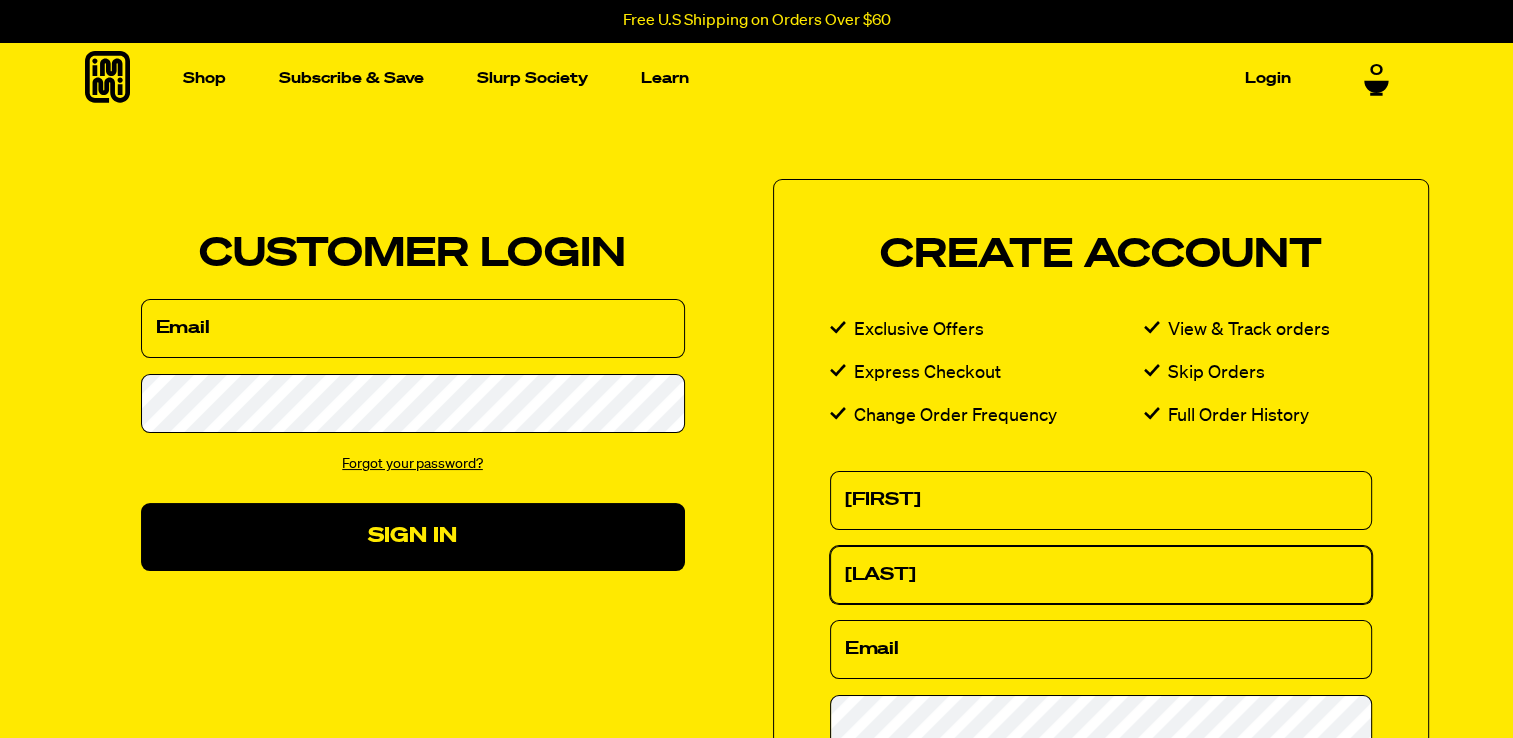 type on "White" 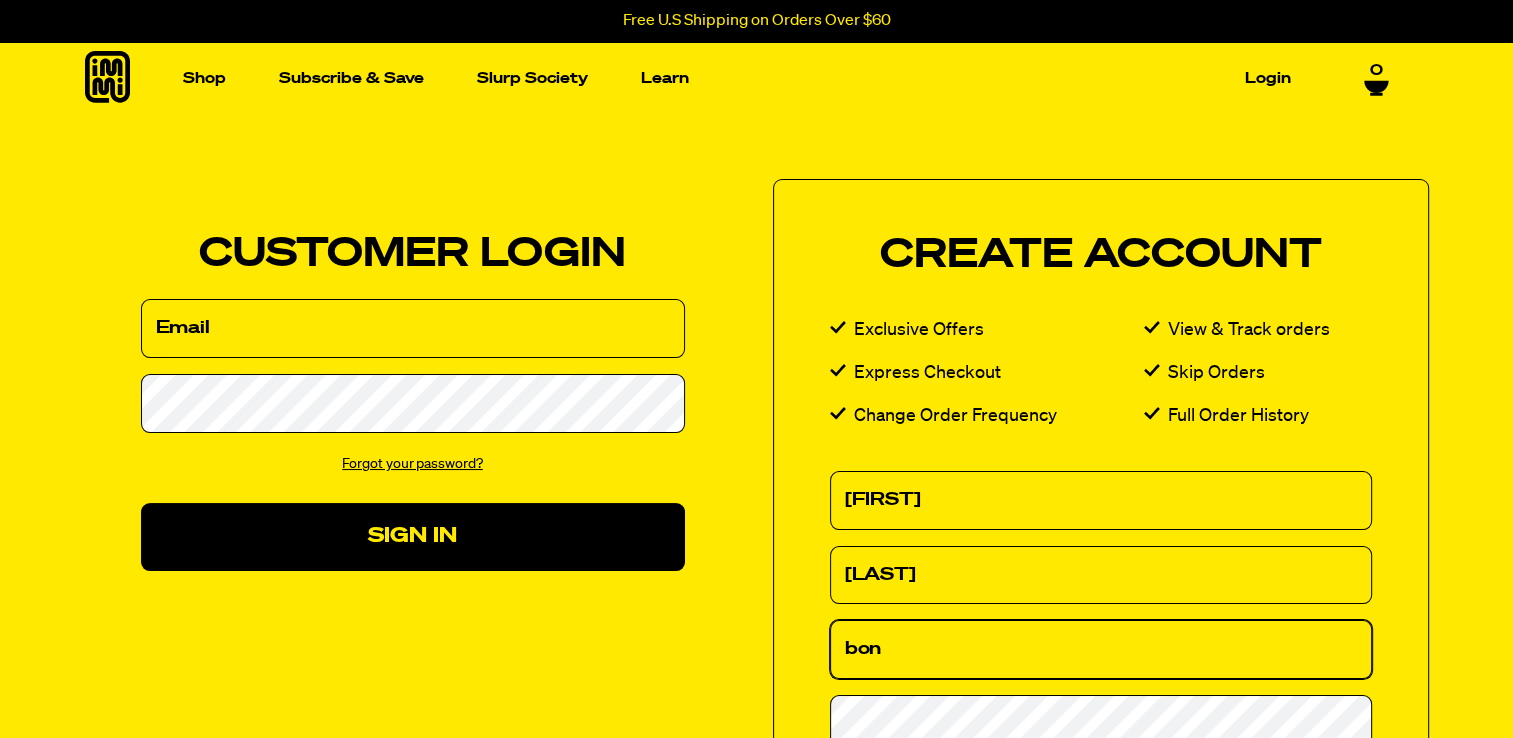 type on "bonnieleawhite@gmail.com" 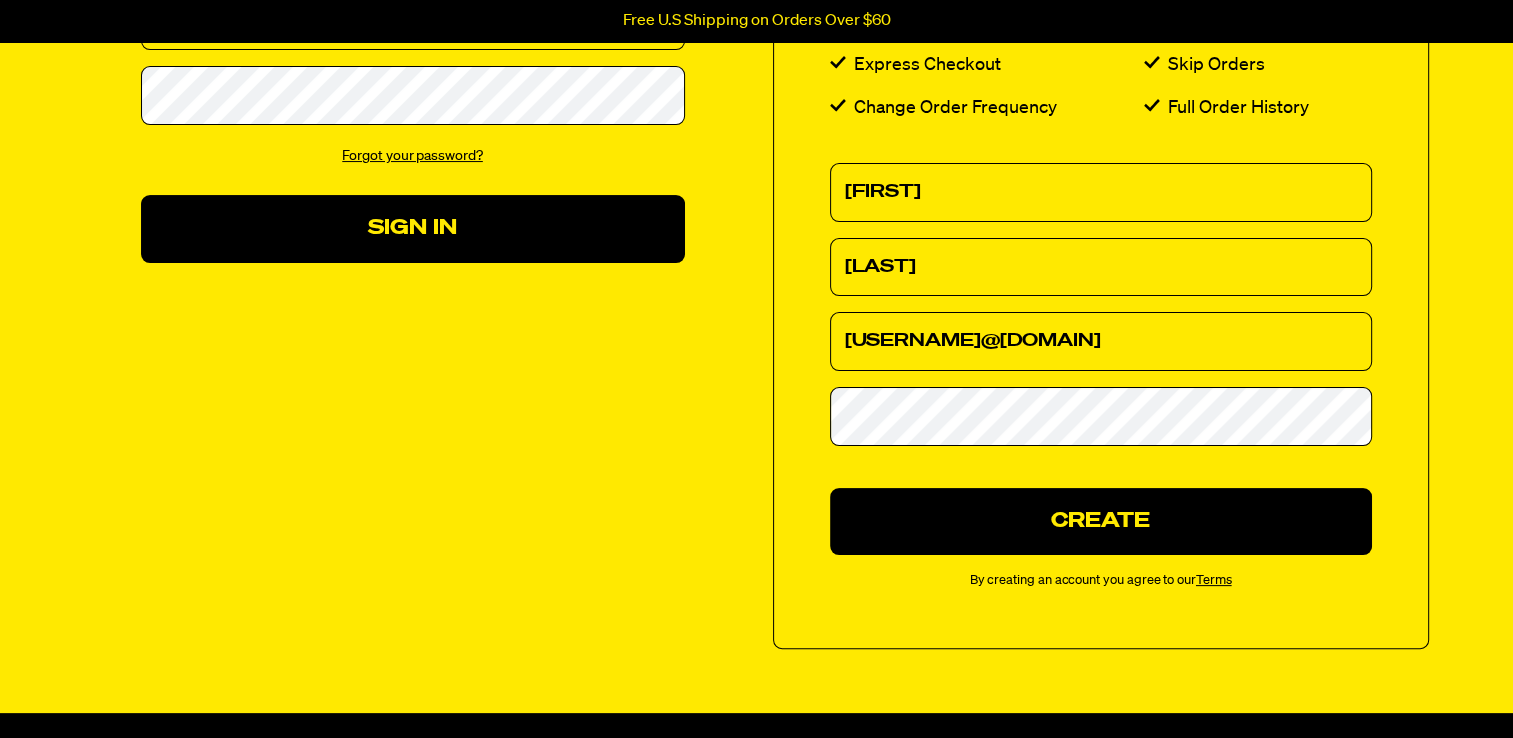 scroll, scrollTop: 311, scrollLeft: 0, axis: vertical 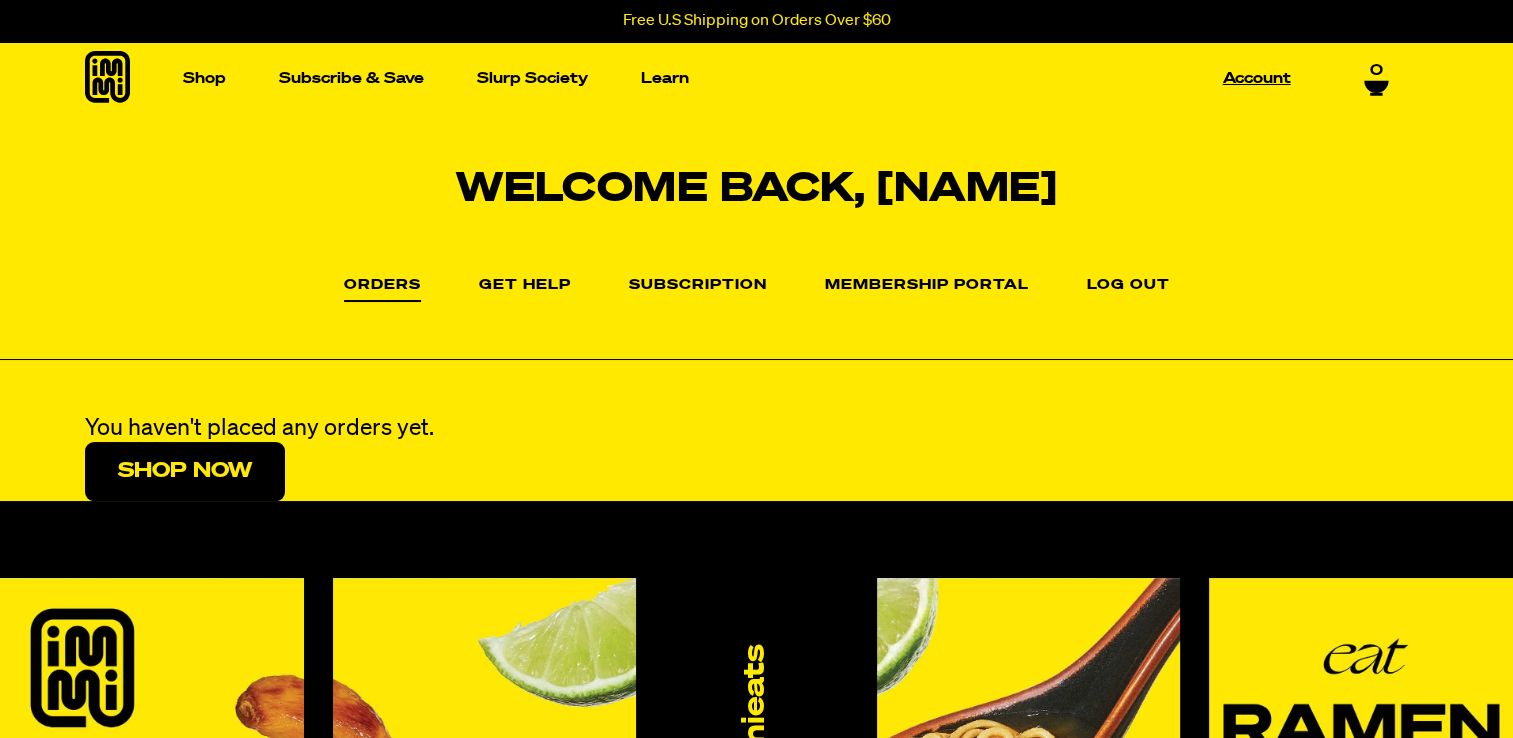 click on "Account" at bounding box center (1257, 78) 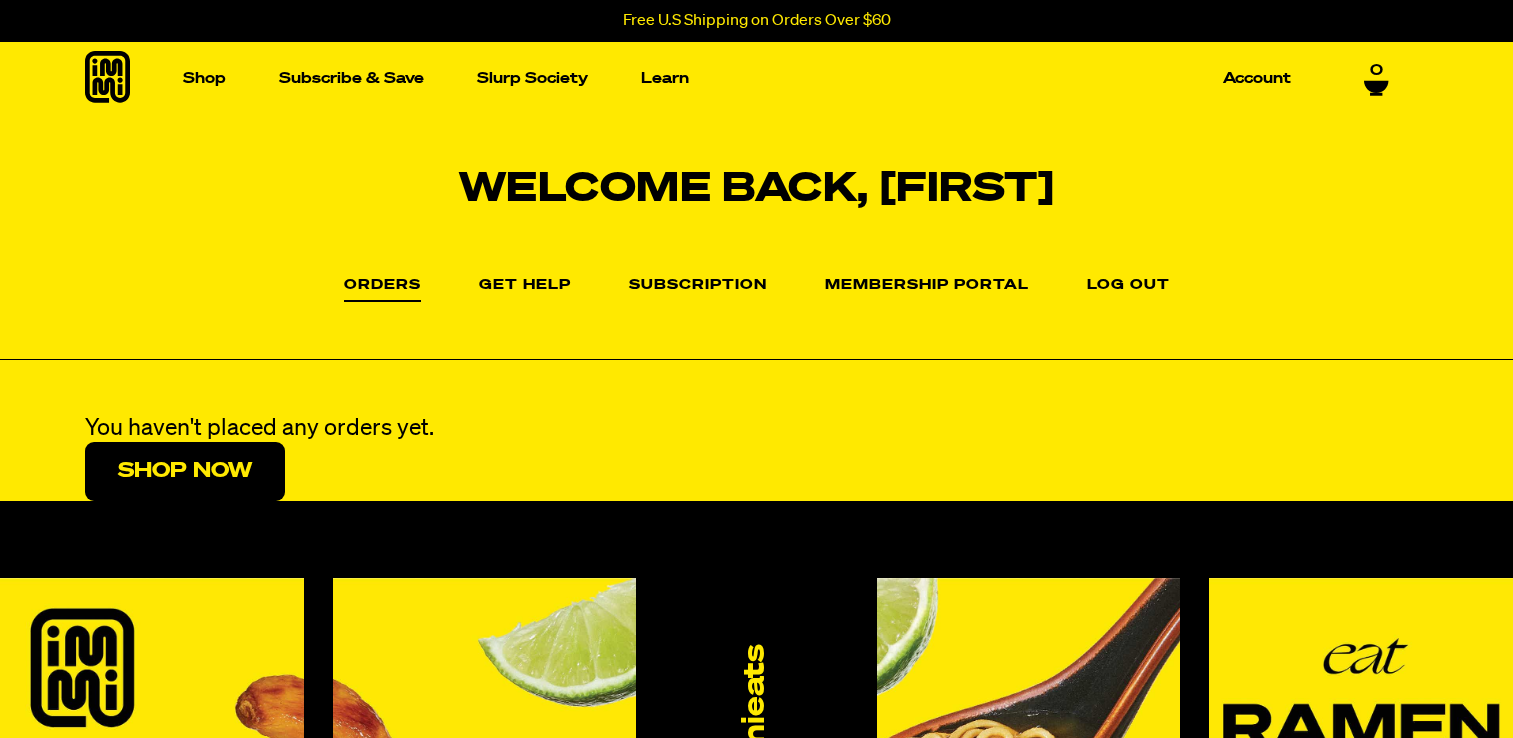 scroll, scrollTop: 0, scrollLeft: 0, axis: both 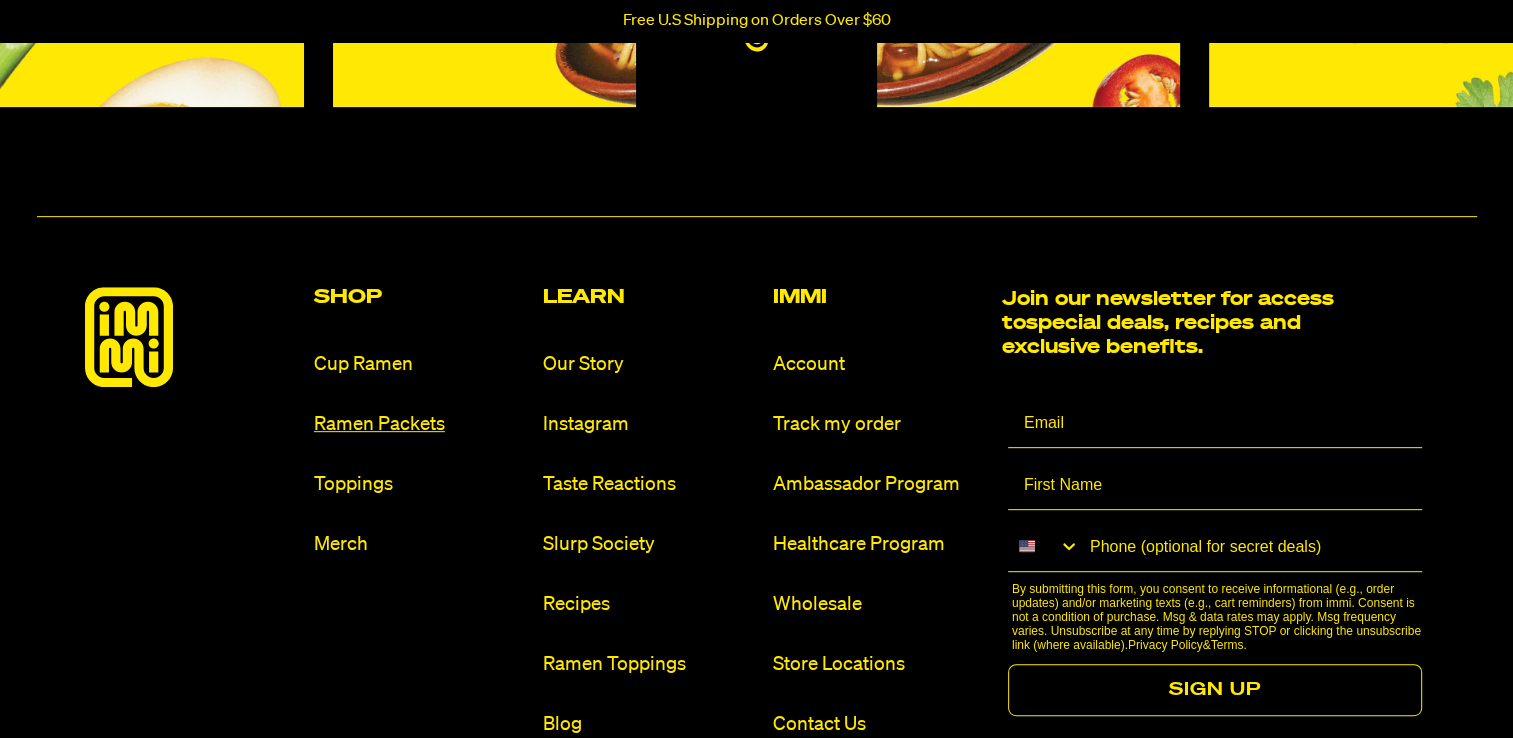 click on "Ramen Packets" at bounding box center (420, 424) 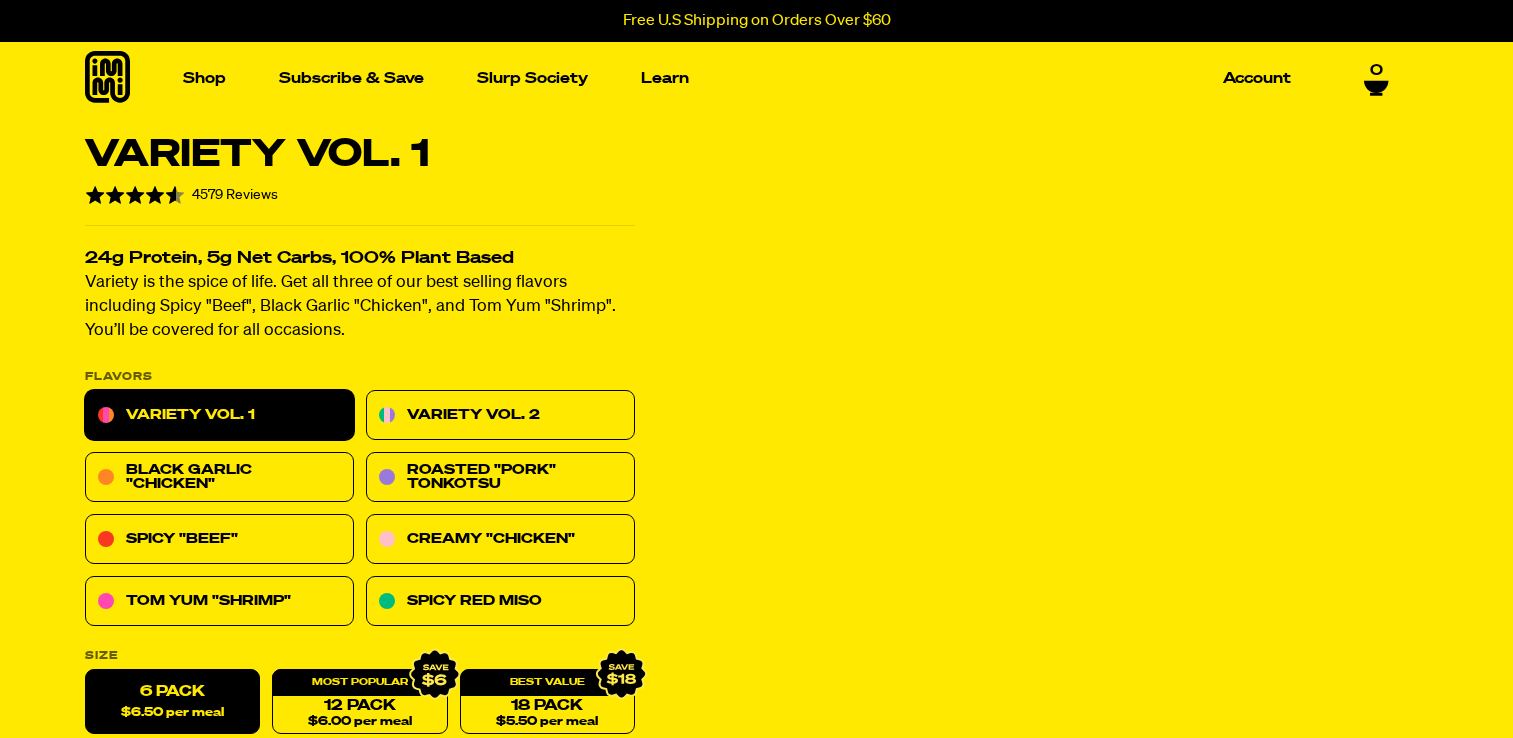 scroll, scrollTop: 0, scrollLeft: 0, axis: both 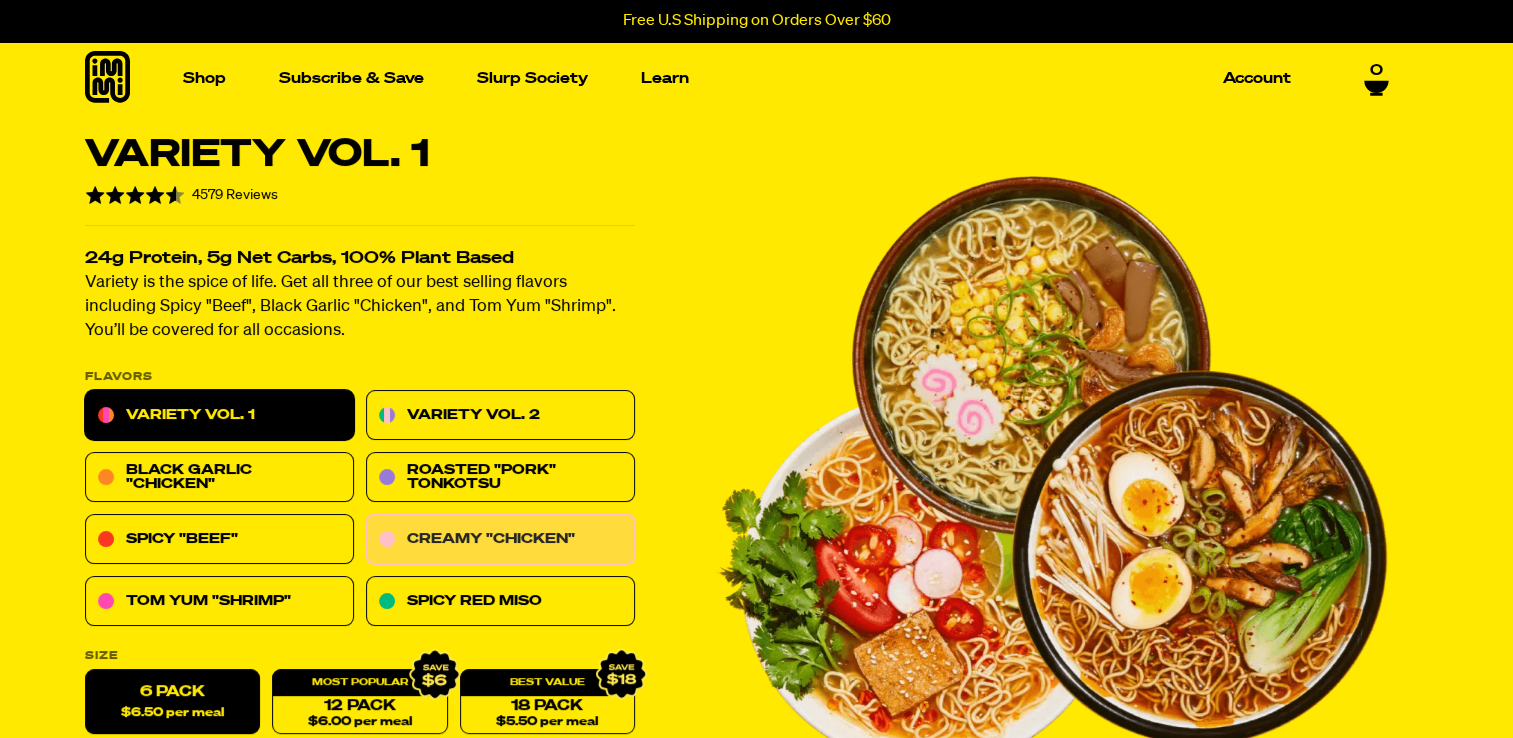click on "Creamy "Chicken"" at bounding box center [500, 540] 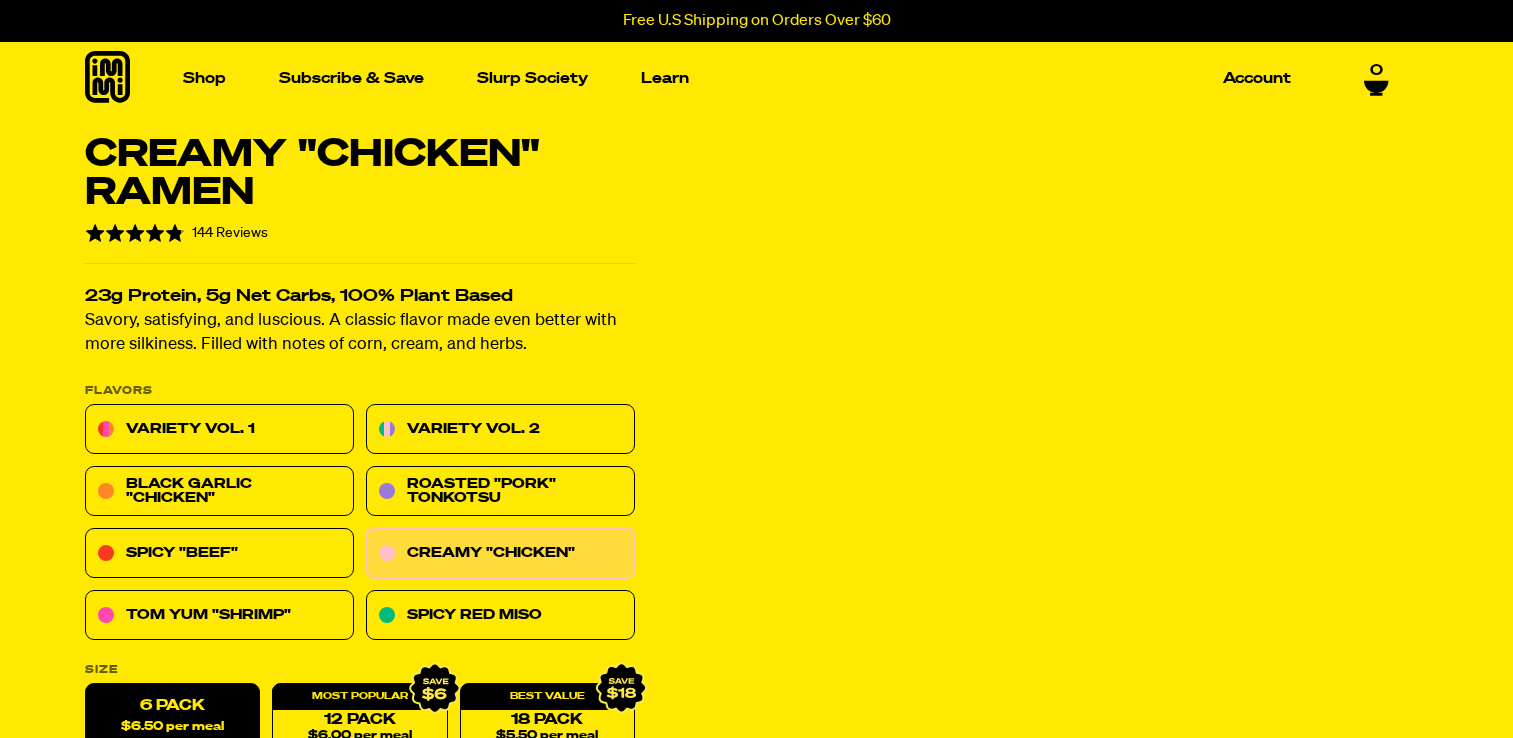 scroll, scrollTop: 0, scrollLeft: 0, axis: both 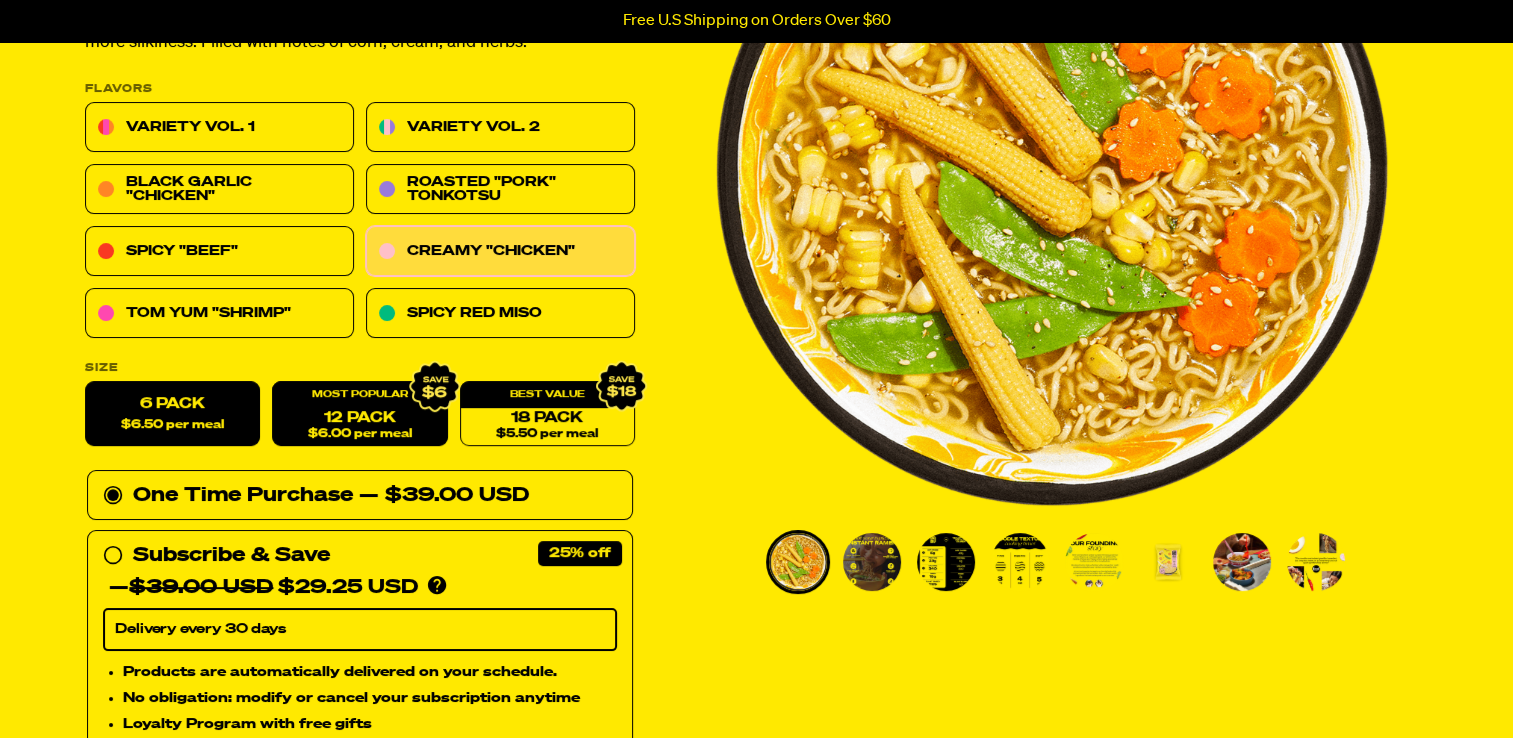 click on "12 Pack
$6.00 per meal" at bounding box center [359, 414] 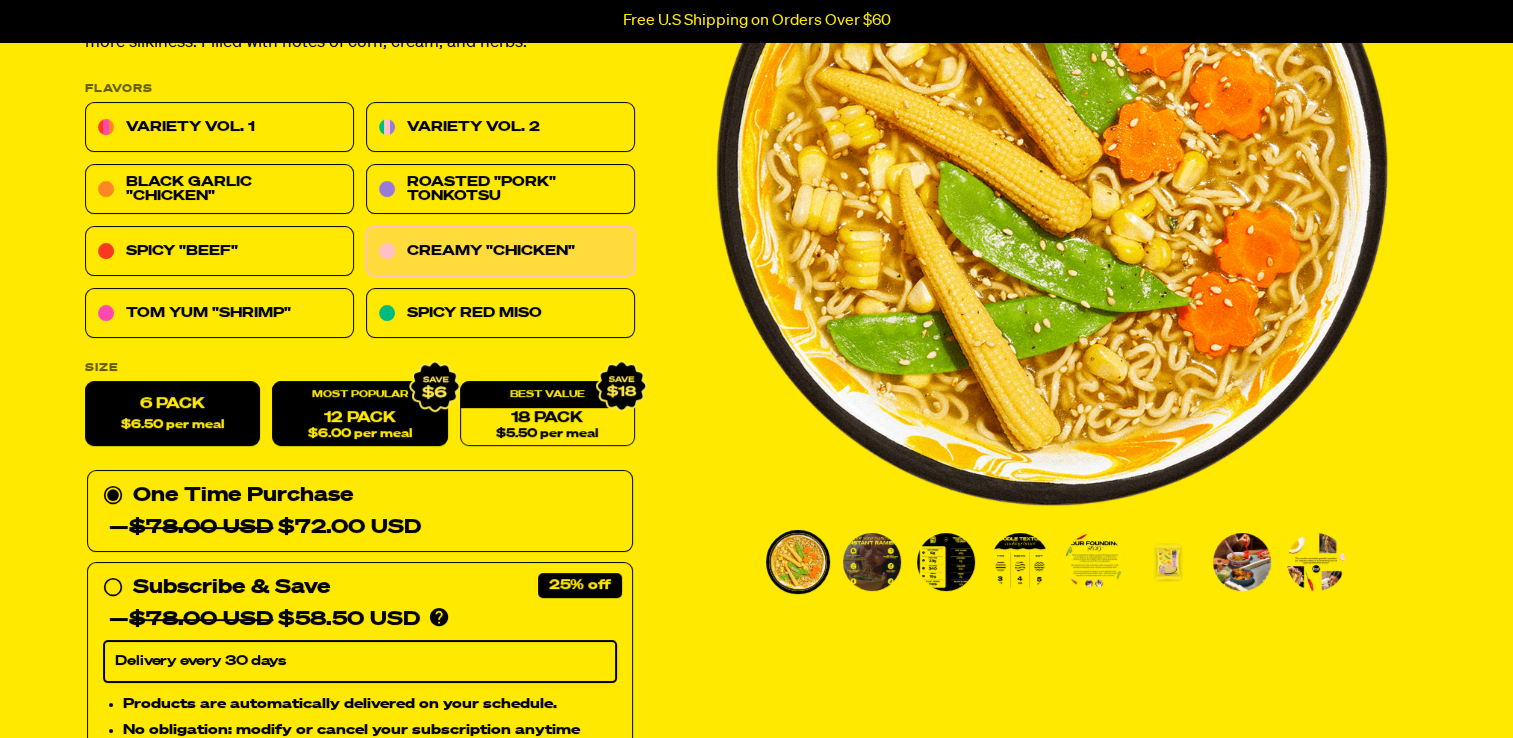 click on "6 Pack $6.50 per meal" at bounding box center [172, 414] 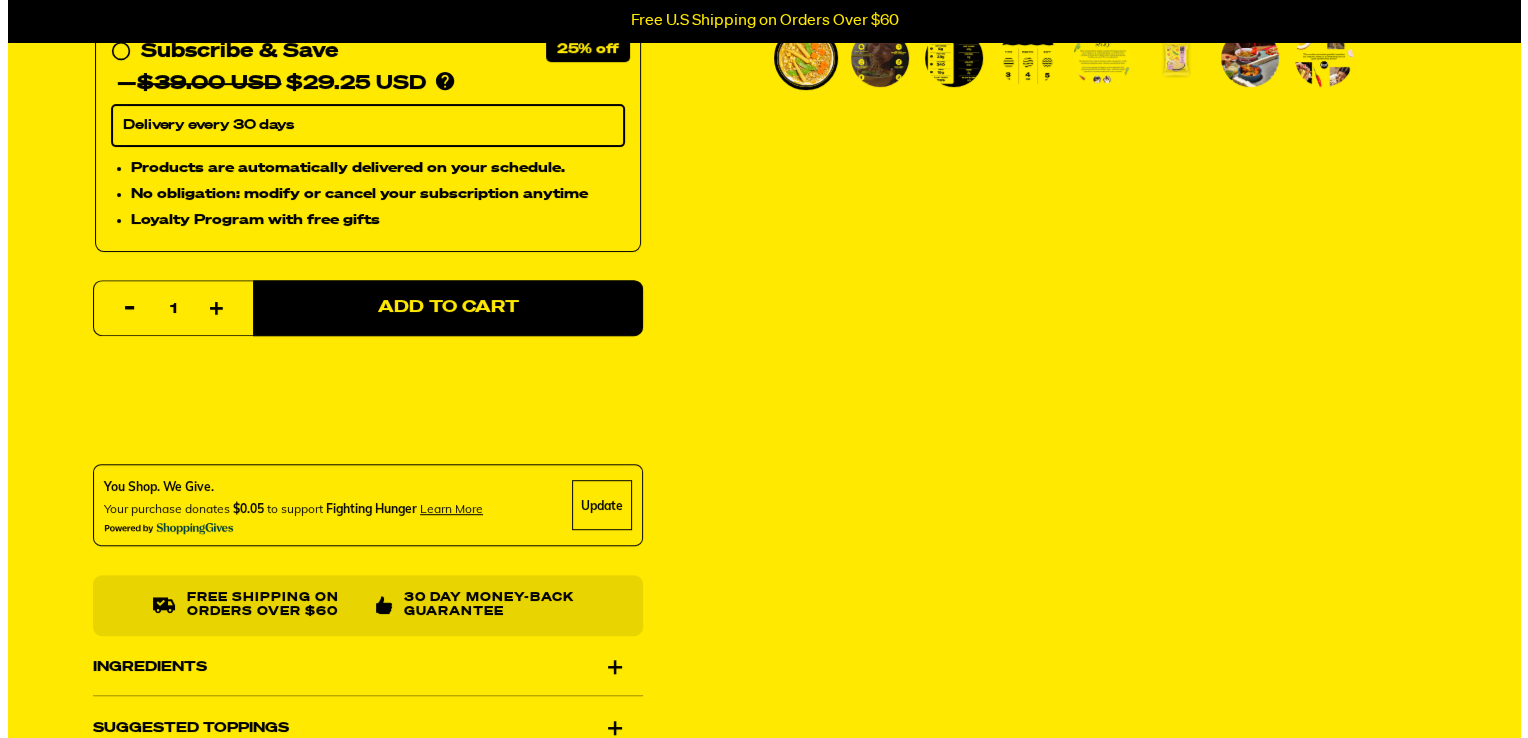 scroll, scrollTop: 803, scrollLeft: 0, axis: vertical 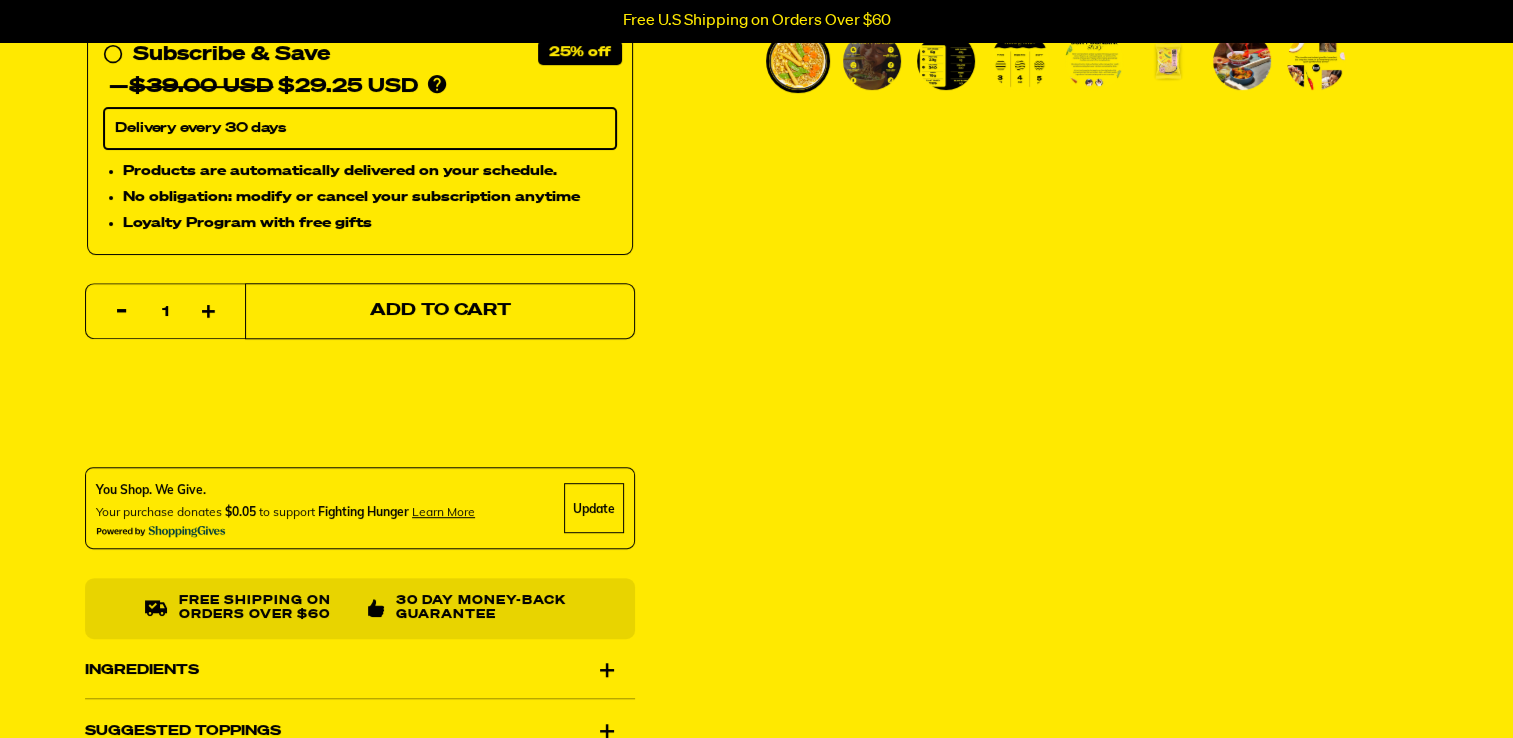 click on "Add to Cart" at bounding box center [440, 311] 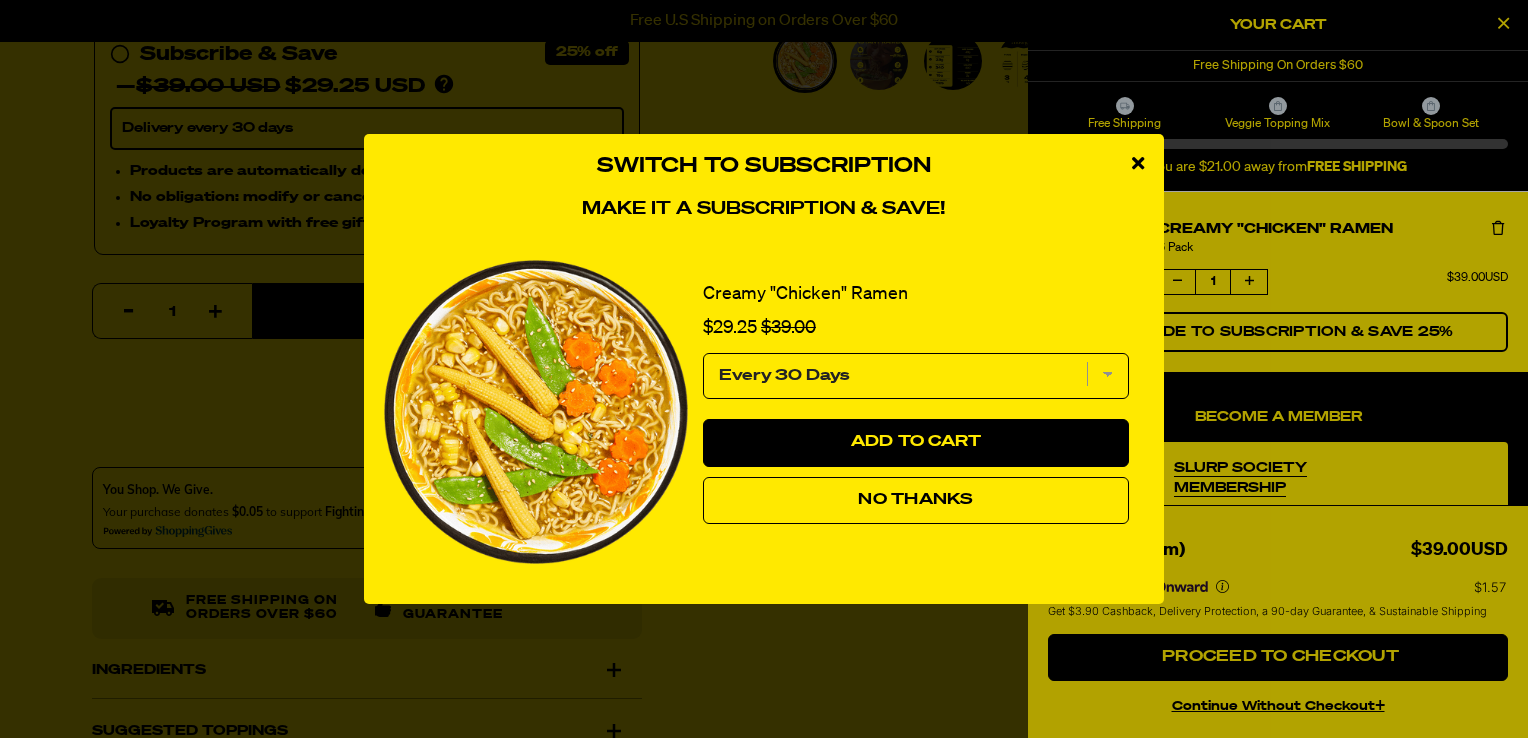 click on "No Thanks" at bounding box center [915, 500] 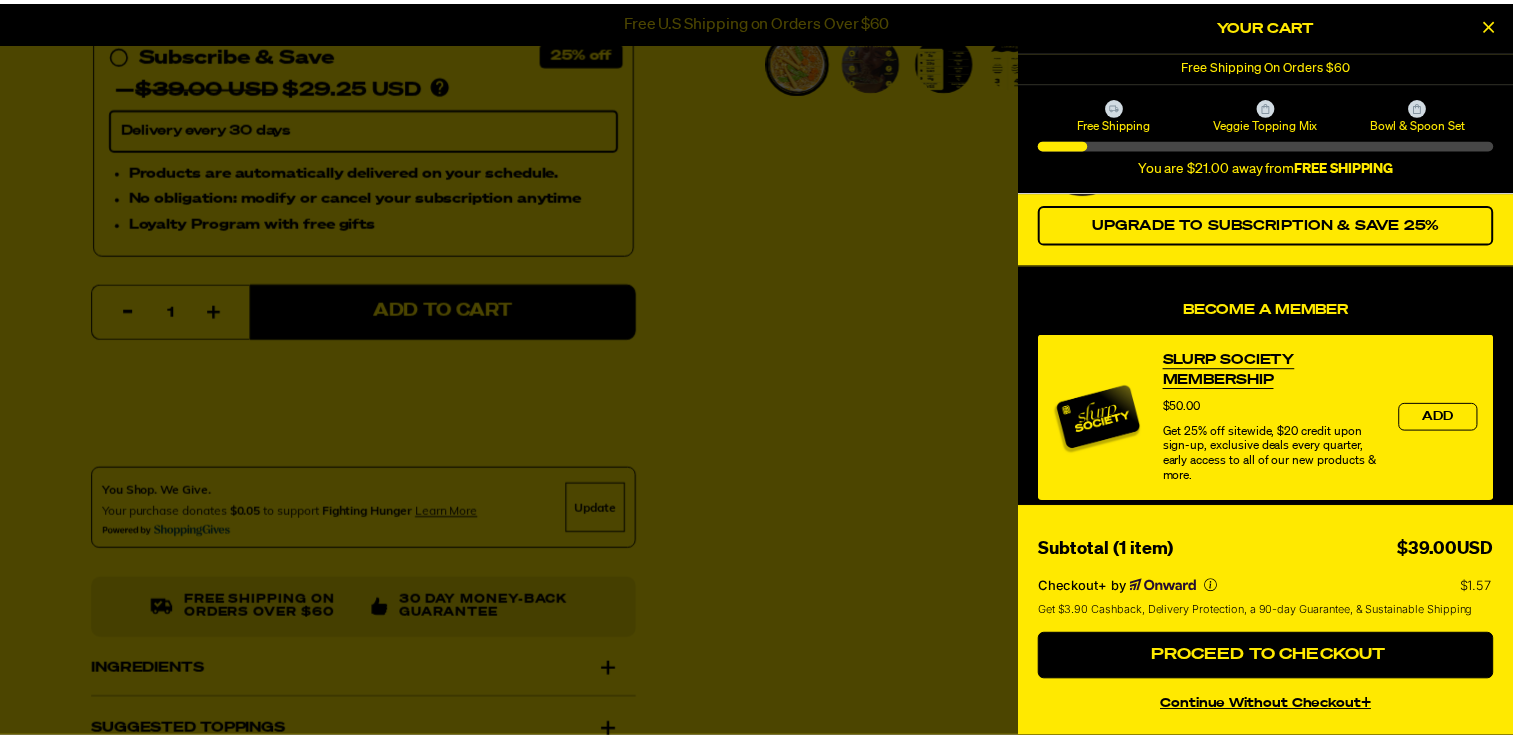 scroll, scrollTop: 0, scrollLeft: 0, axis: both 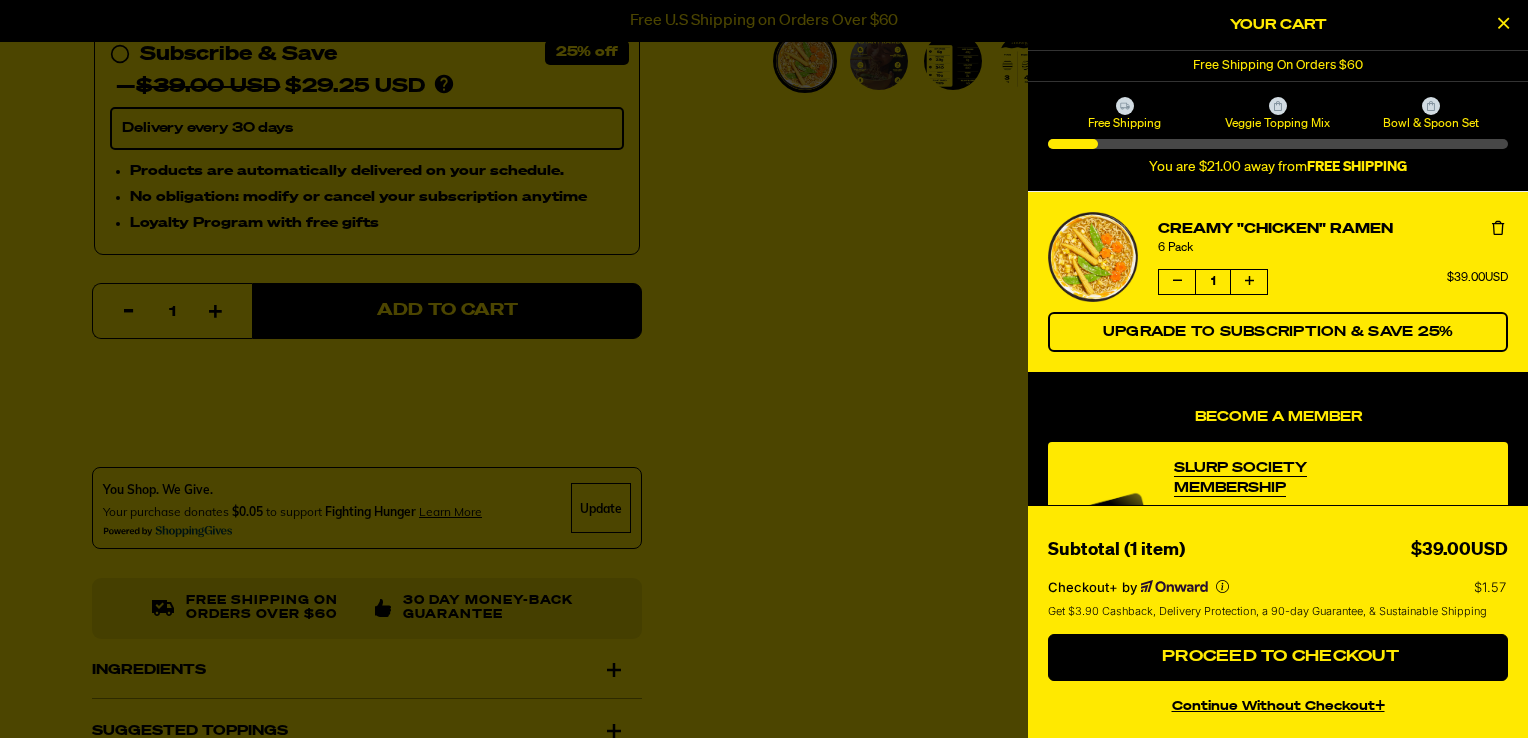 click at bounding box center (1503, 25) 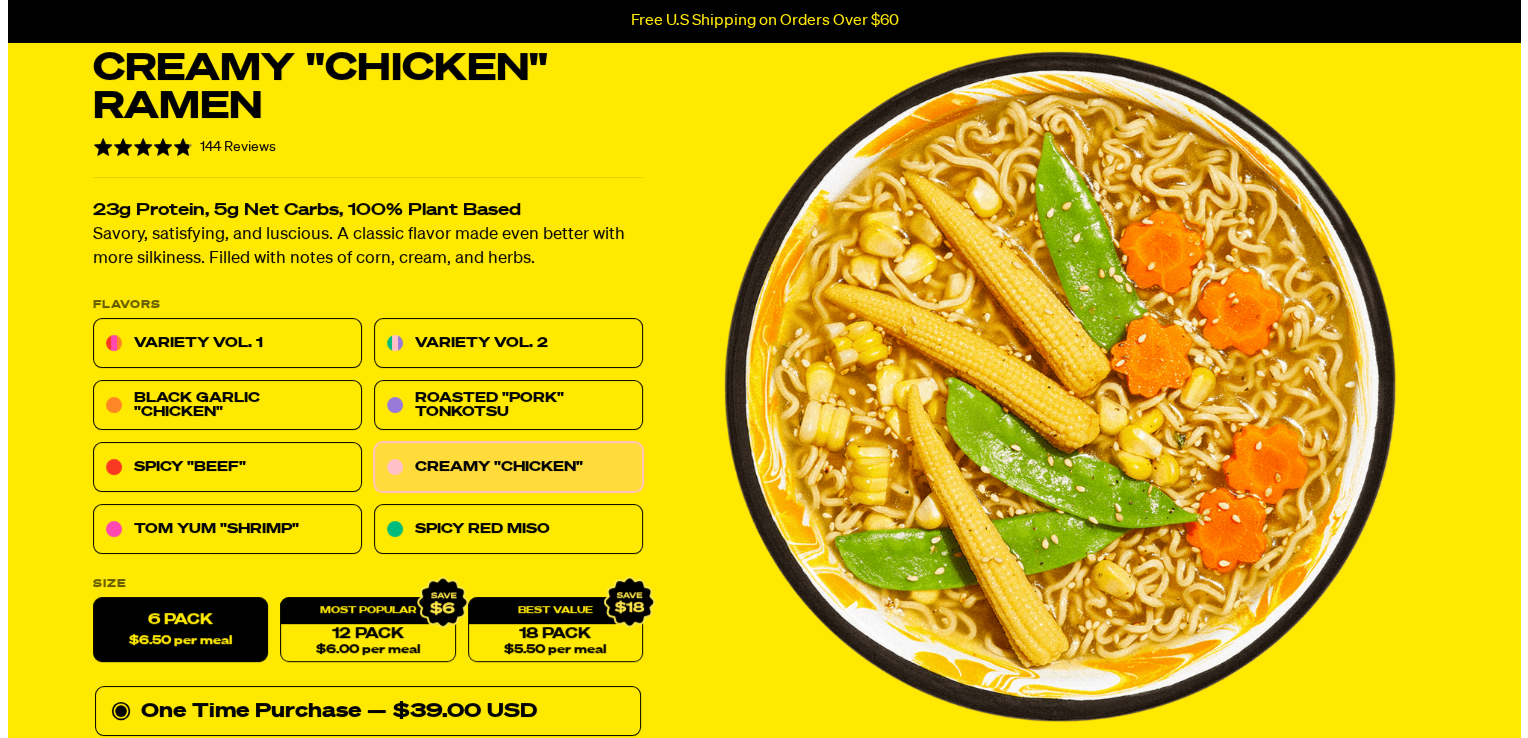 scroll, scrollTop: 0, scrollLeft: 0, axis: both 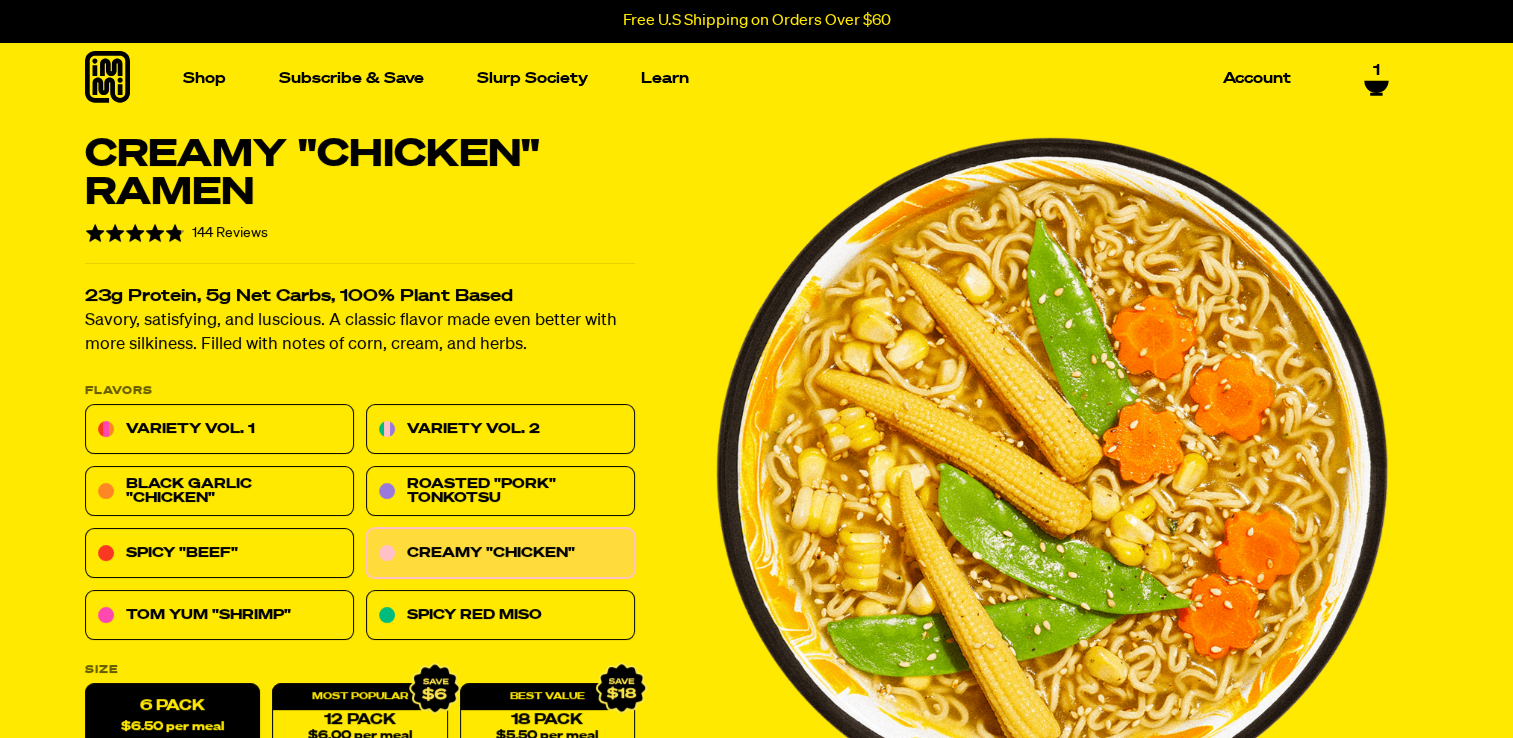 click on "1" at bounding box center (1376, 79) 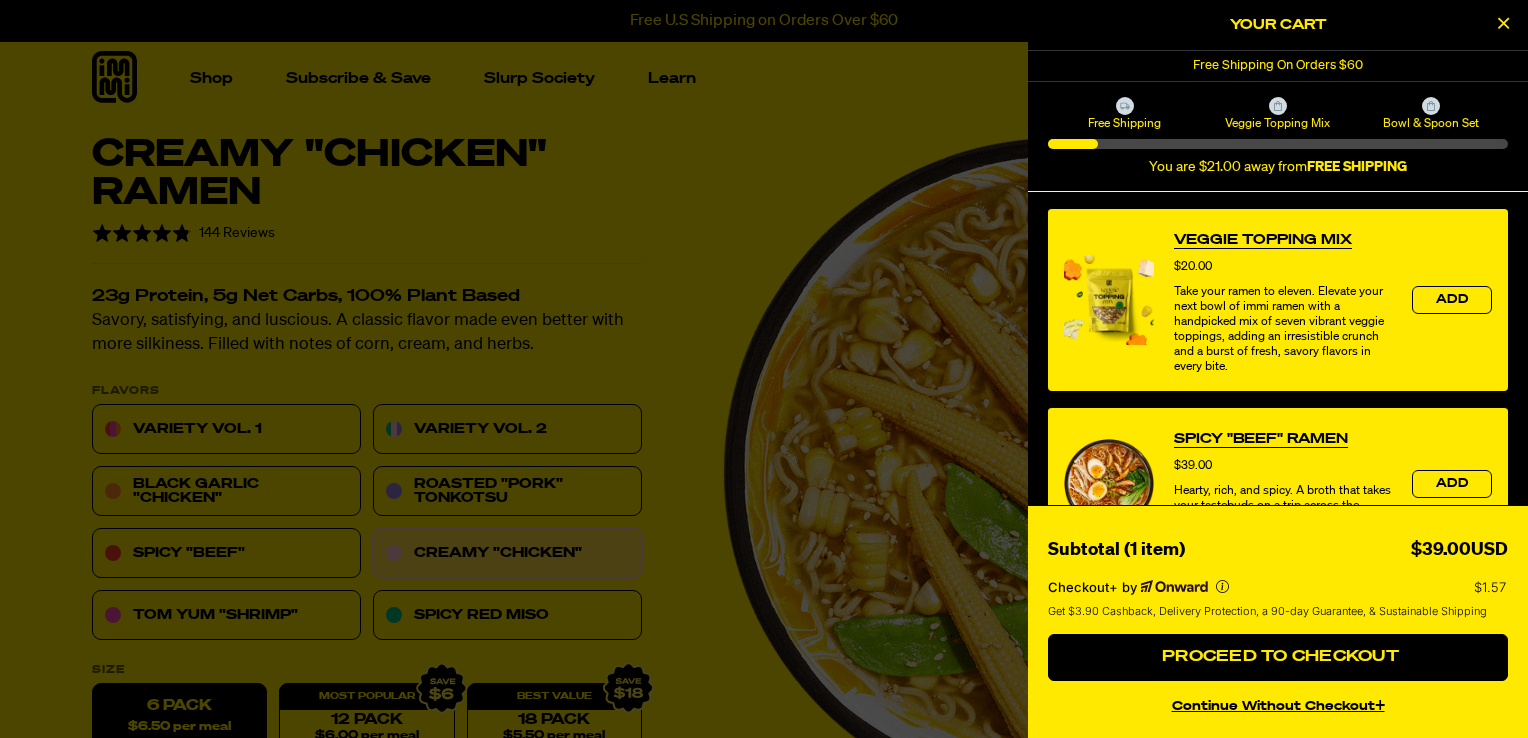 scroll, scrollTop: 967, scrollLeft: 0, axis: vertical 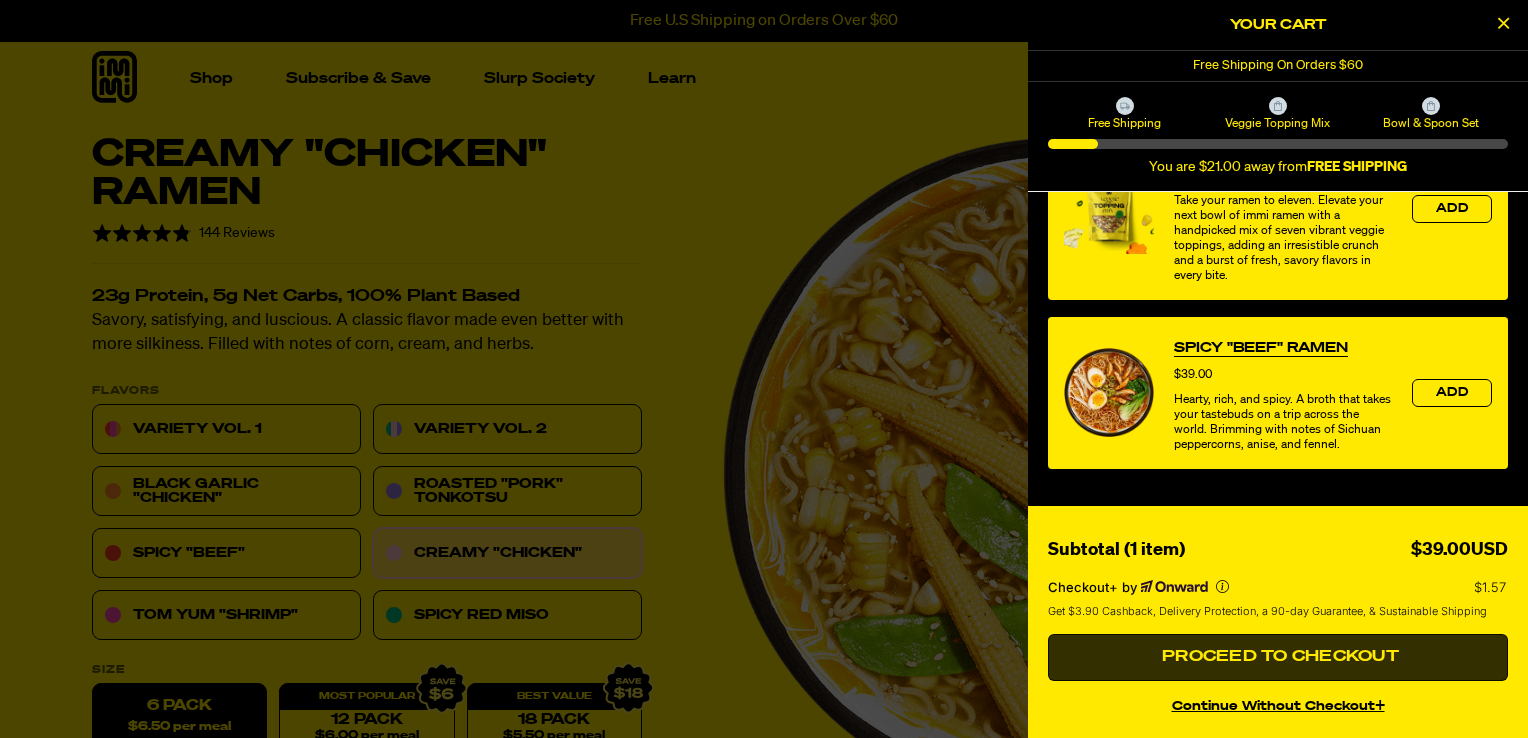 click on "Proceed to Checkout" at bounding box center [1278, 657] 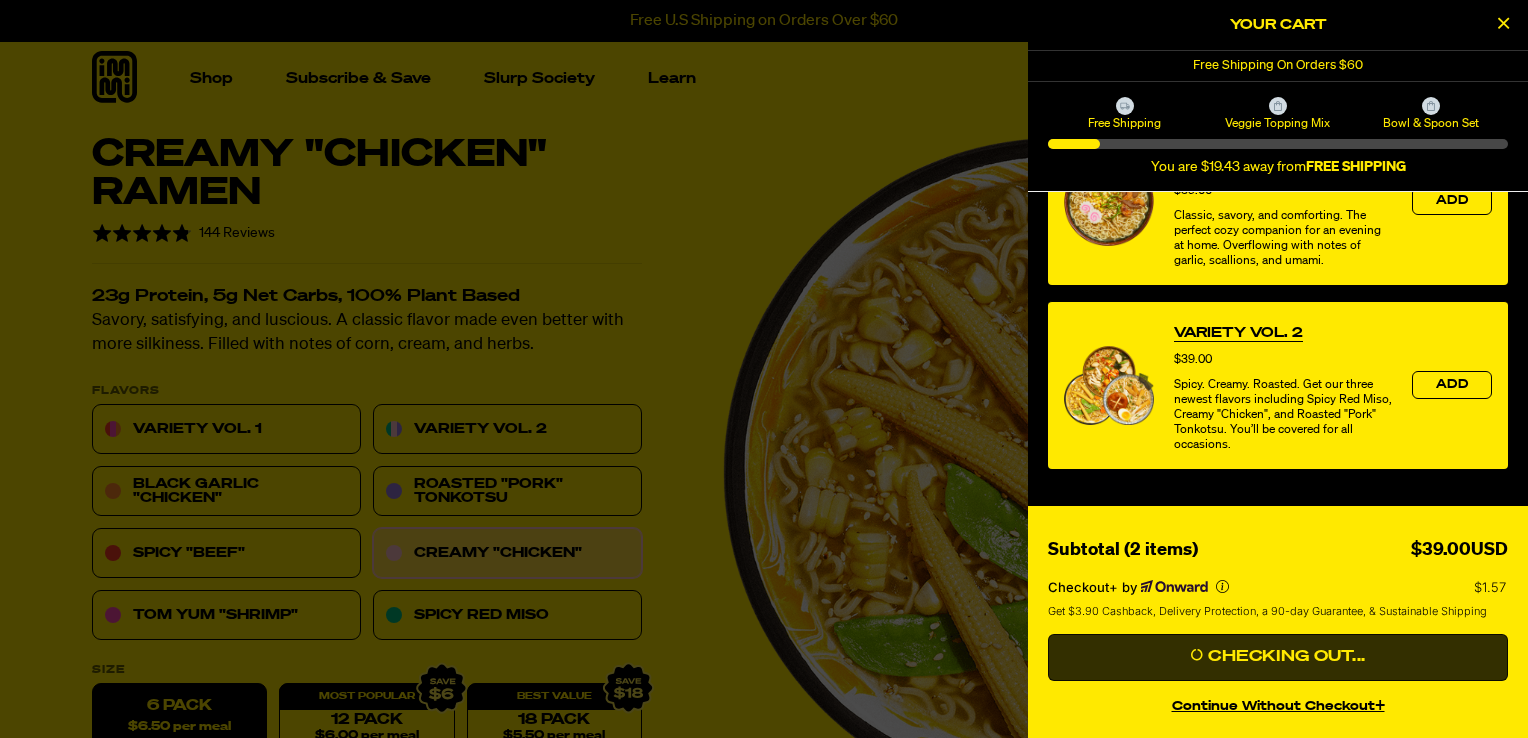 scroll, scrollTop: 387, scrollLeft: 0, axis: vertical 